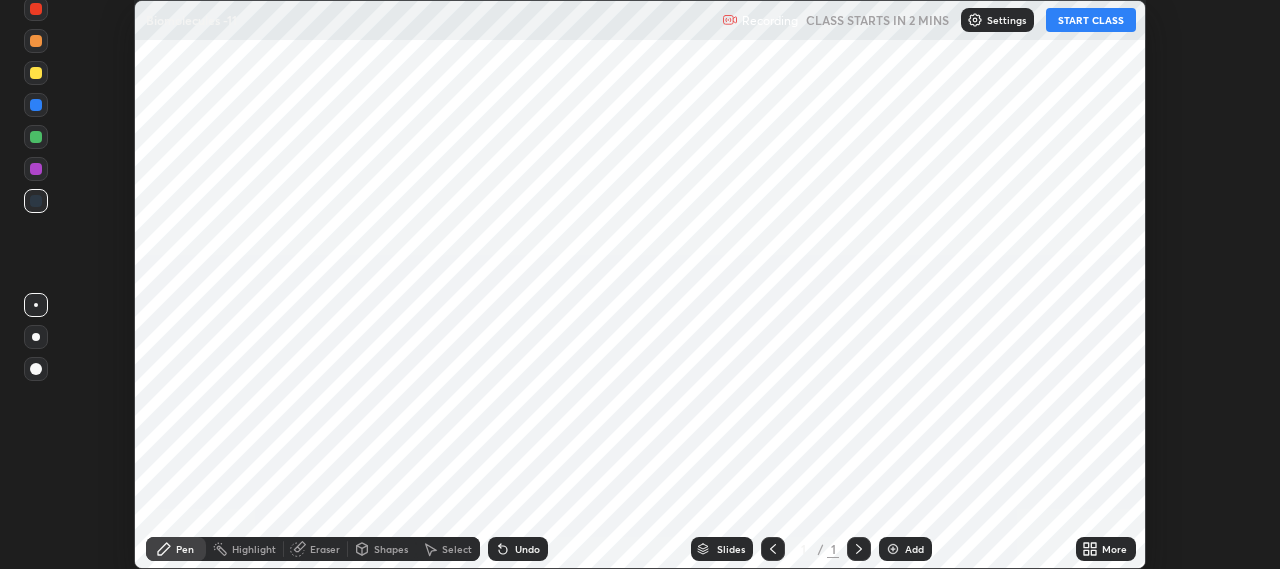 scroll, scrollTop: 0, scrollLeft: 0, axis: both 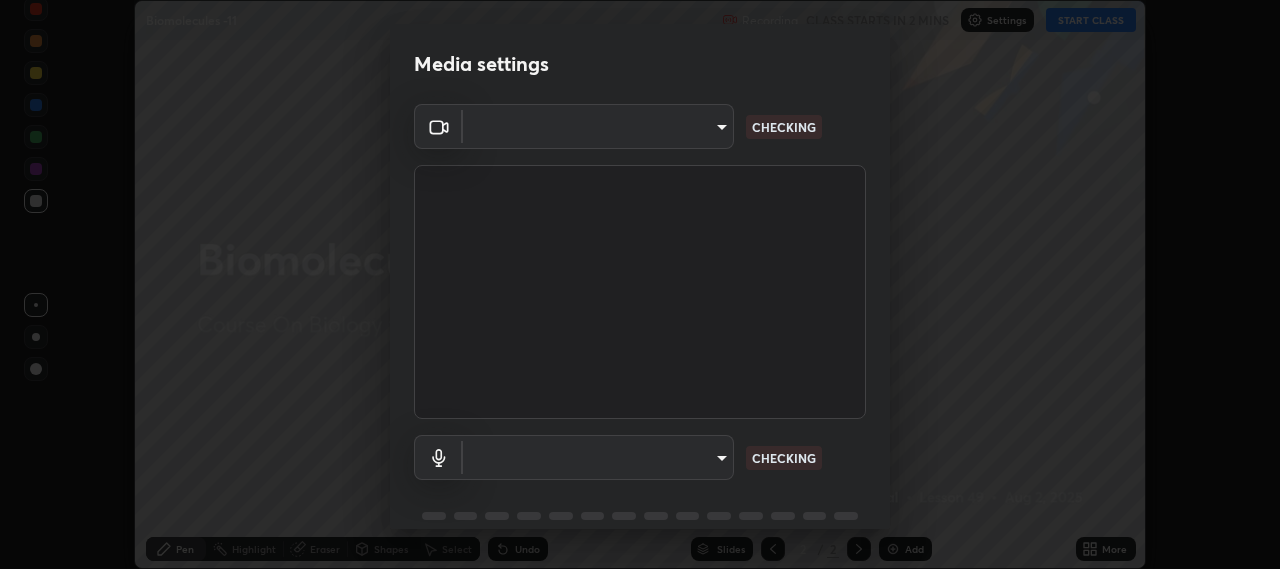 type on "b317e01ce44dabc3be8dd9fbd21c4c94838353ba5ba3926cf423050bf086703d" 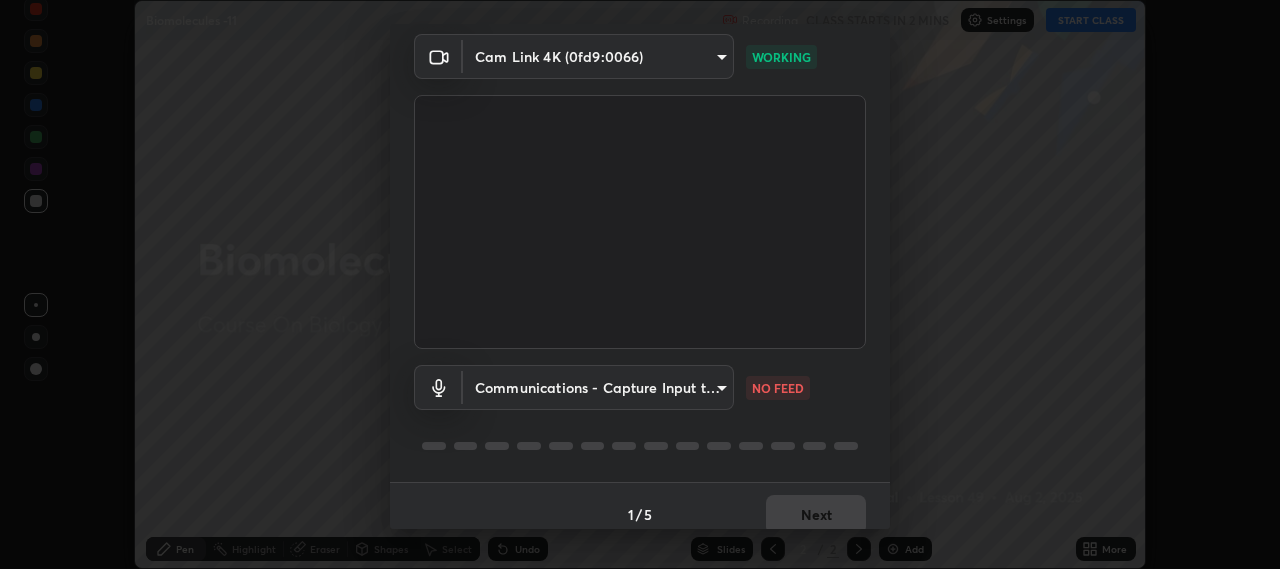 scroll, scrollTop: 87, scrollLeft: 0, axis: vertical 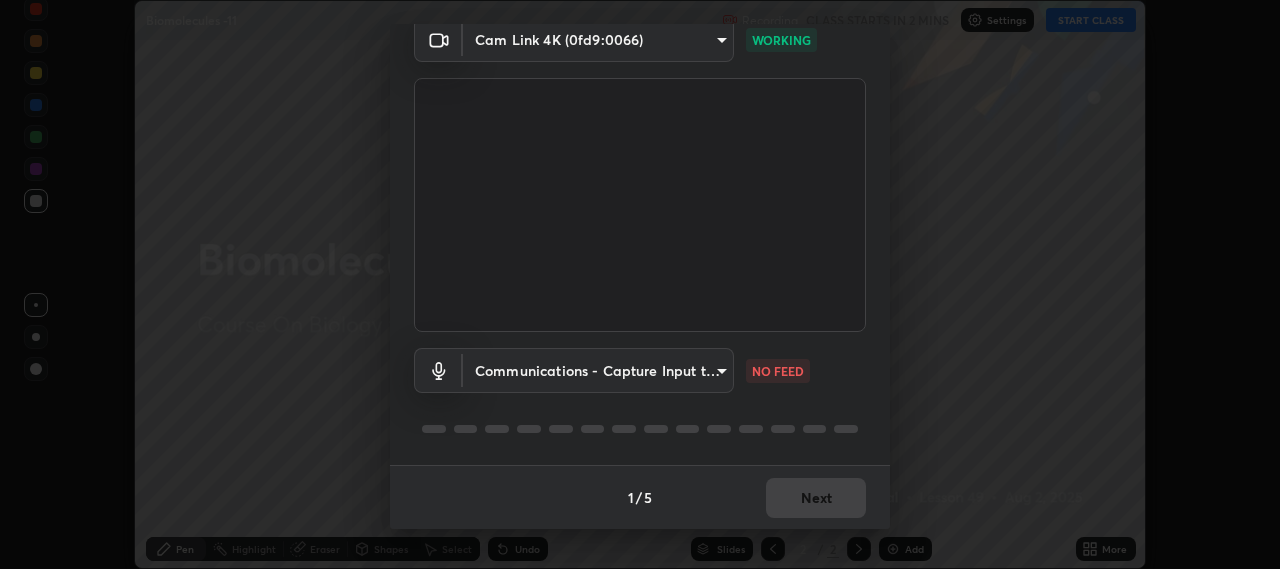 click on "Erase all Biomolecules -11 Recording CLASS STARTS IN 2 MINS Settings START CLASS Setting up your live class Biomolecules -11 • L49 of Course On Biology for Conquer -Gujarati 1 [YEAR] [FIRST] [LAST] Pen Highlight Eraser Shapes Select Undo Slides 2 / 2 Add More No doubts shared Encourage your learners to ask a doubt for better clarity Report an issue Reason for reporting Buffering Chat not working Audio - Video sync issue Educator video quality low ​ Attach an image Report Media settings Cam Link 4K (0fd9:0066) b317e01ce44dabc3be8dd9fbd21c4c94838353ba5ba3926cf423050bf086703d WORKING Communications - Capture Input terminal (Digital Array MIC) communications NO FEED 1 / 5 Next" at bounding box center [640, 284] 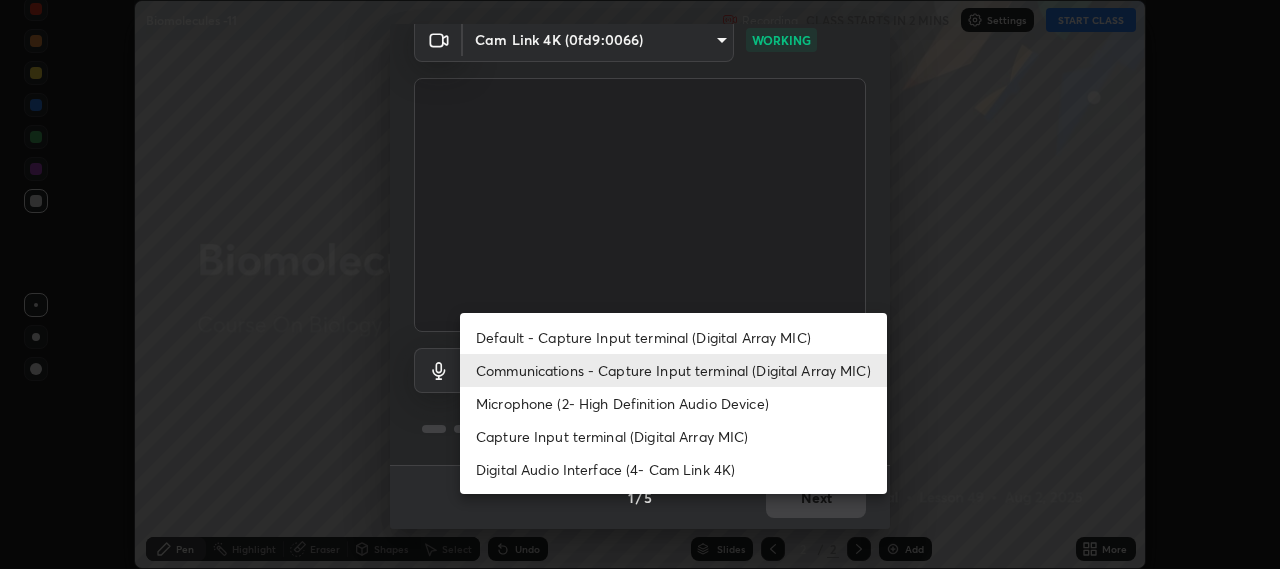 click on "Capture Input terminal (Digital Array MIC)" at bounding box center [673, 436] 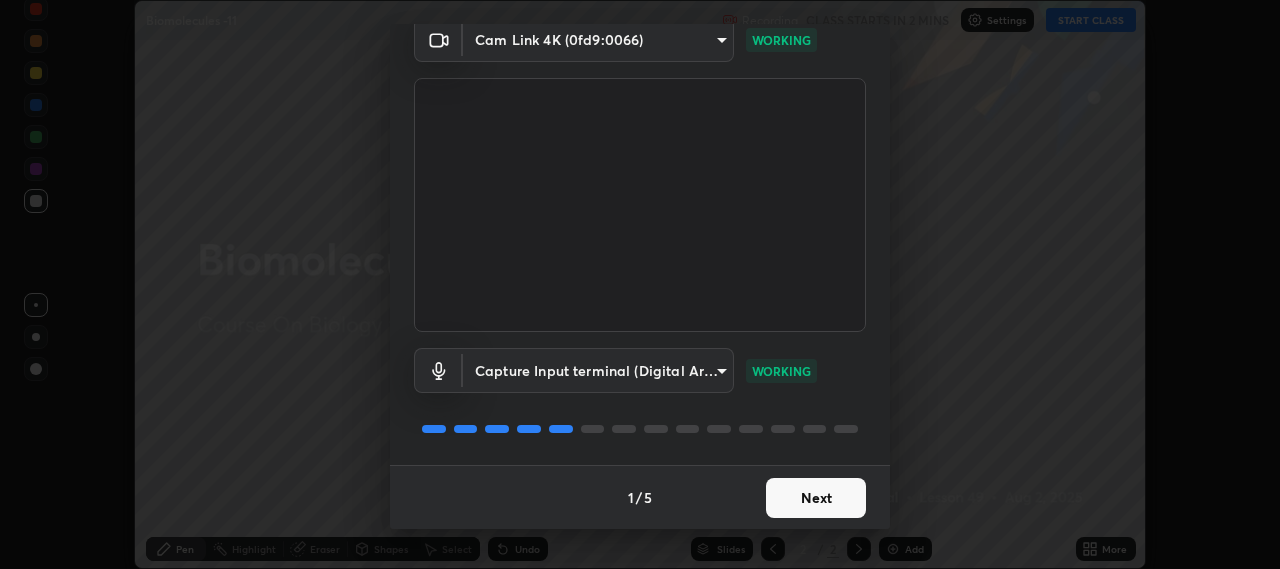 click on "Next" at bounding box center [816, 498] 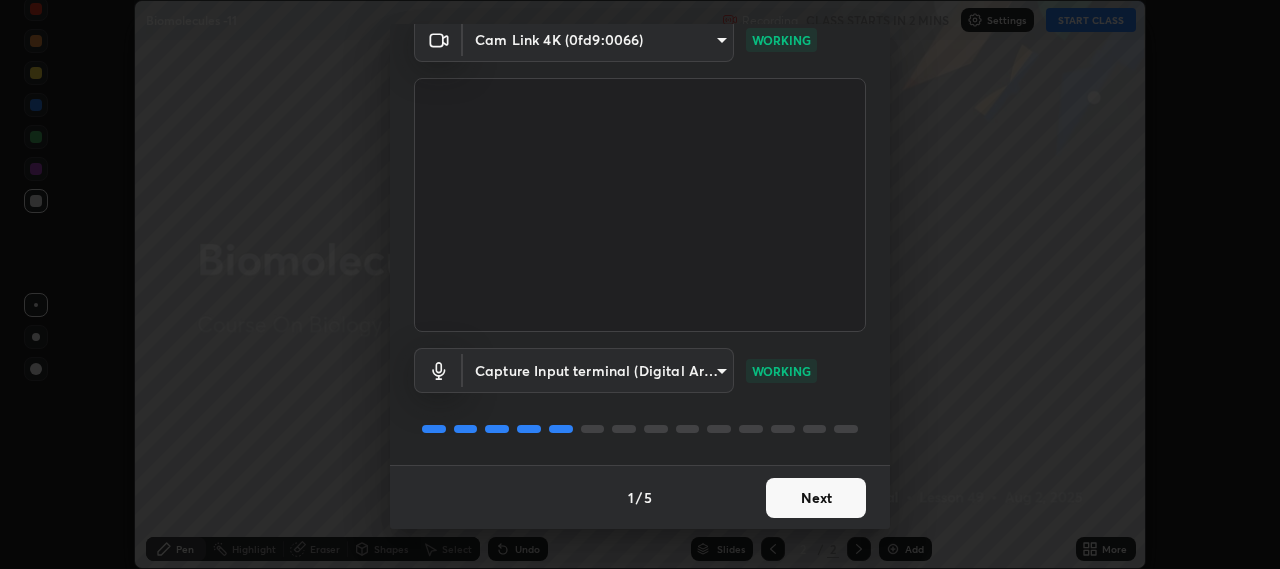 scroll, scrollTop: 0, scrollLeft: 0, axis: both 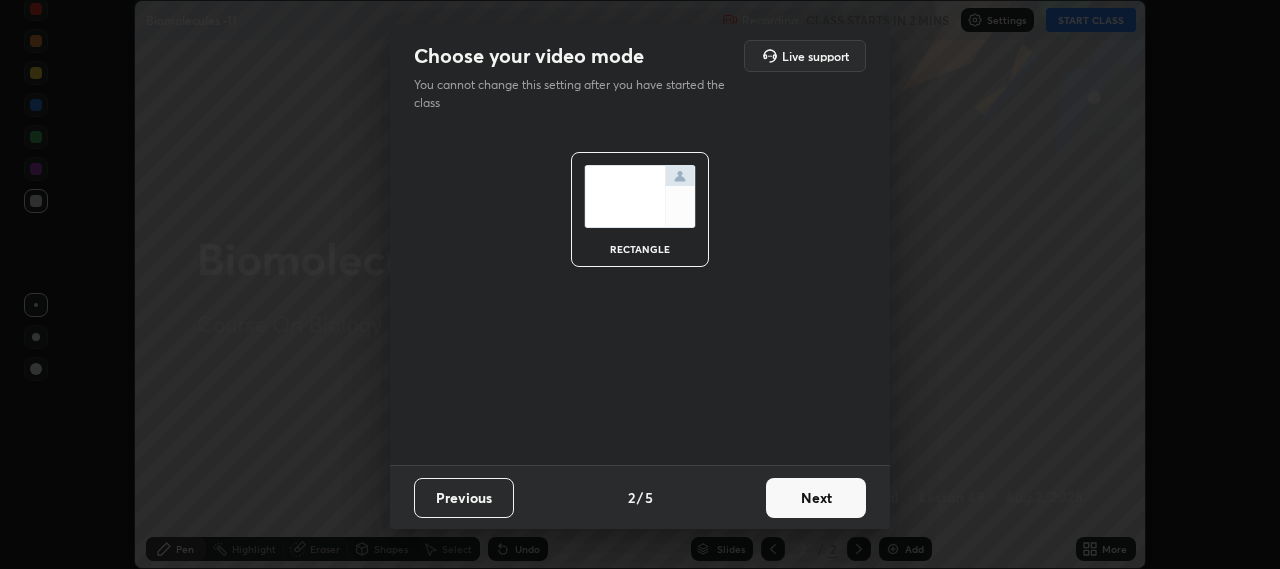 click on "Next" at bounding box center [816, 498] 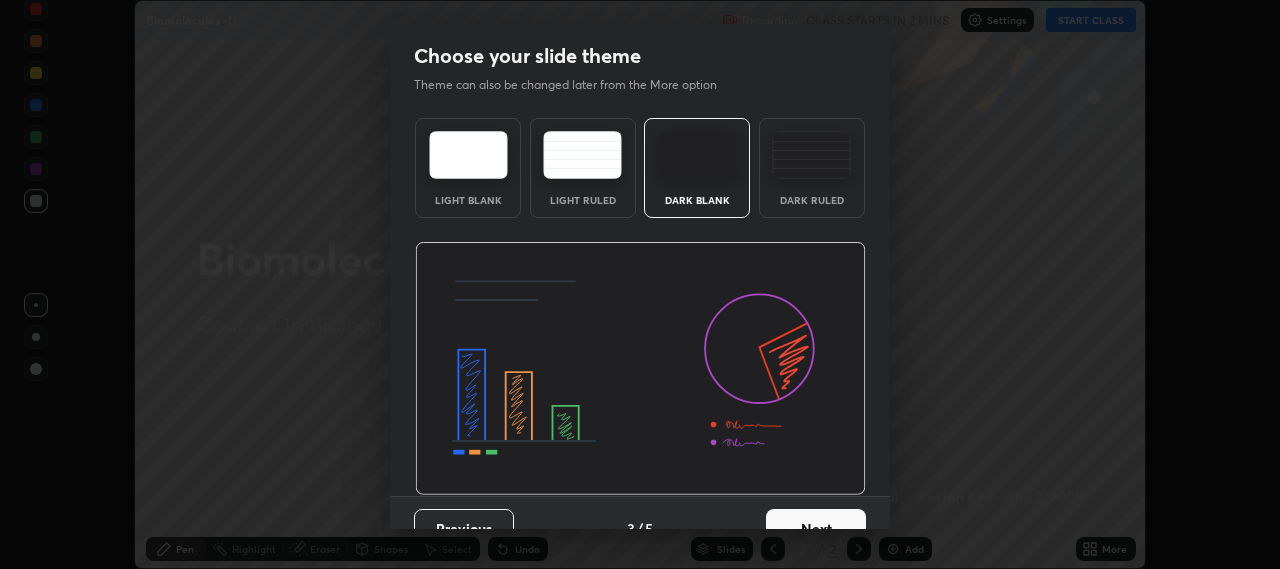 click at bounding box center (811, 155) 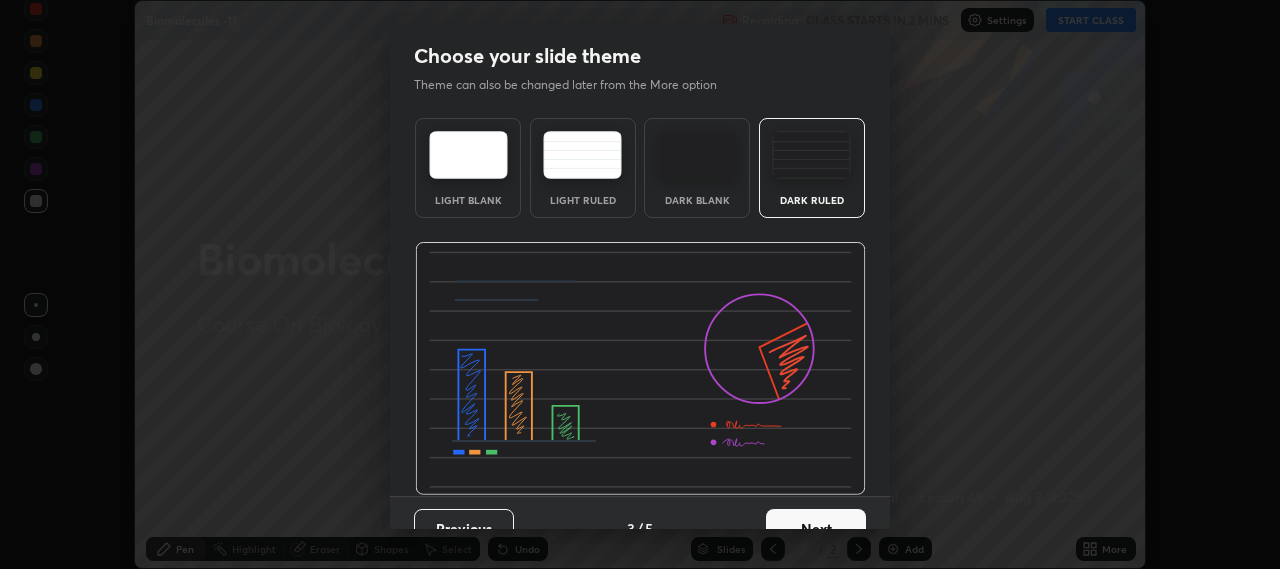 scroll, scrollTop: 31, scrollLeft: 0, axis: vertical 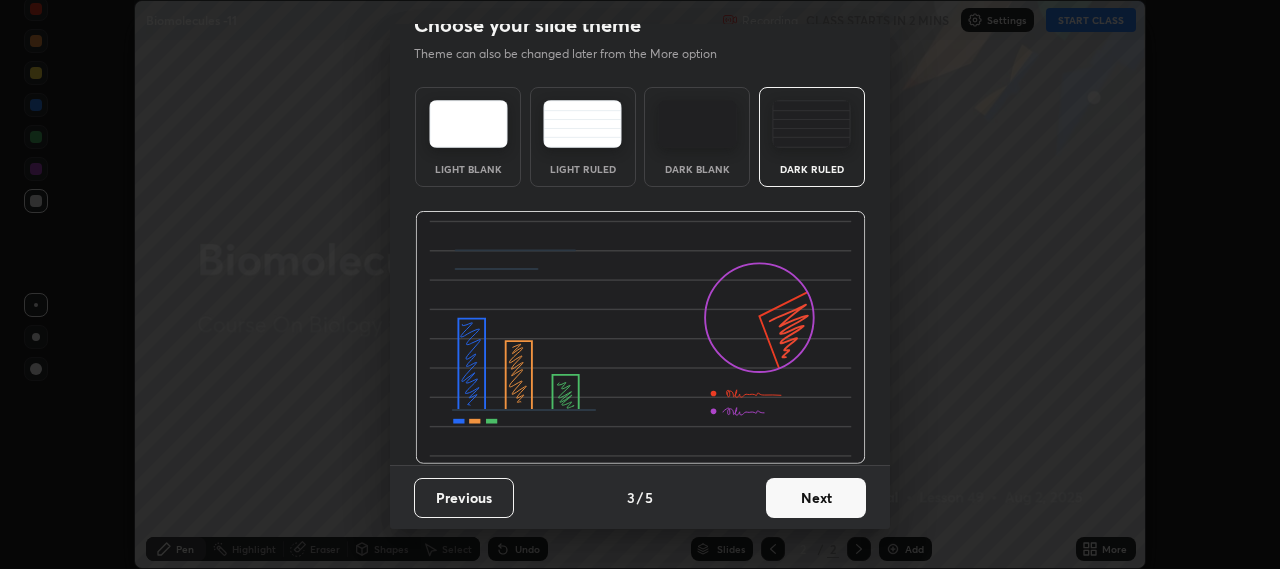 click on "Next" at bounding box center (816, 498) 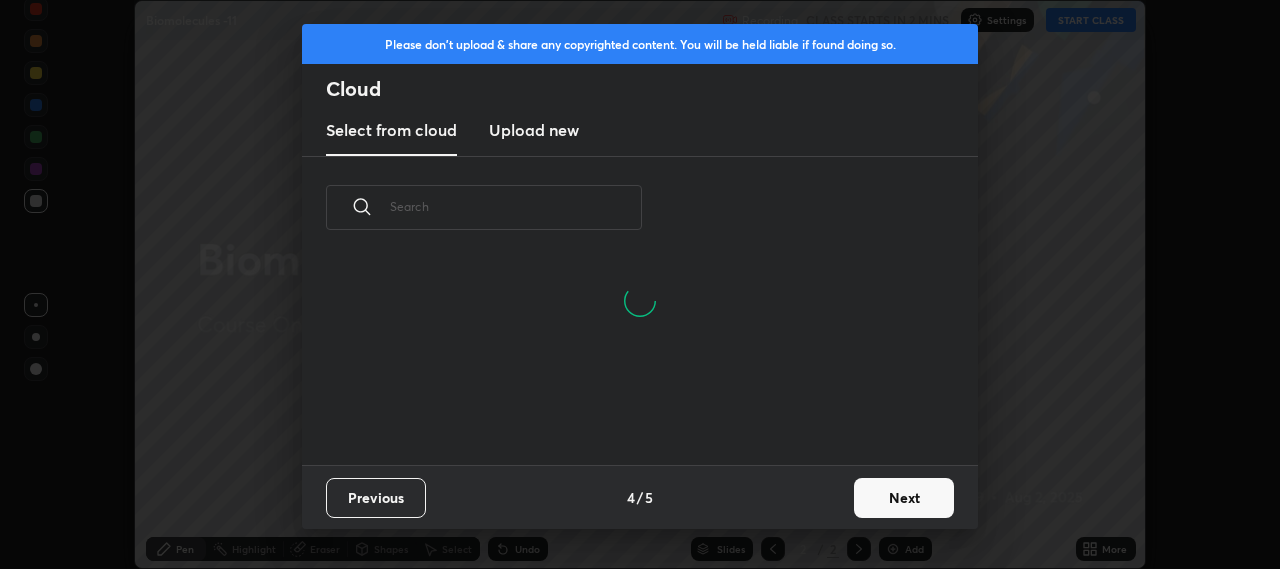 scroll, scrollTop: 0, scrollLeft: 1, axis: horizontal 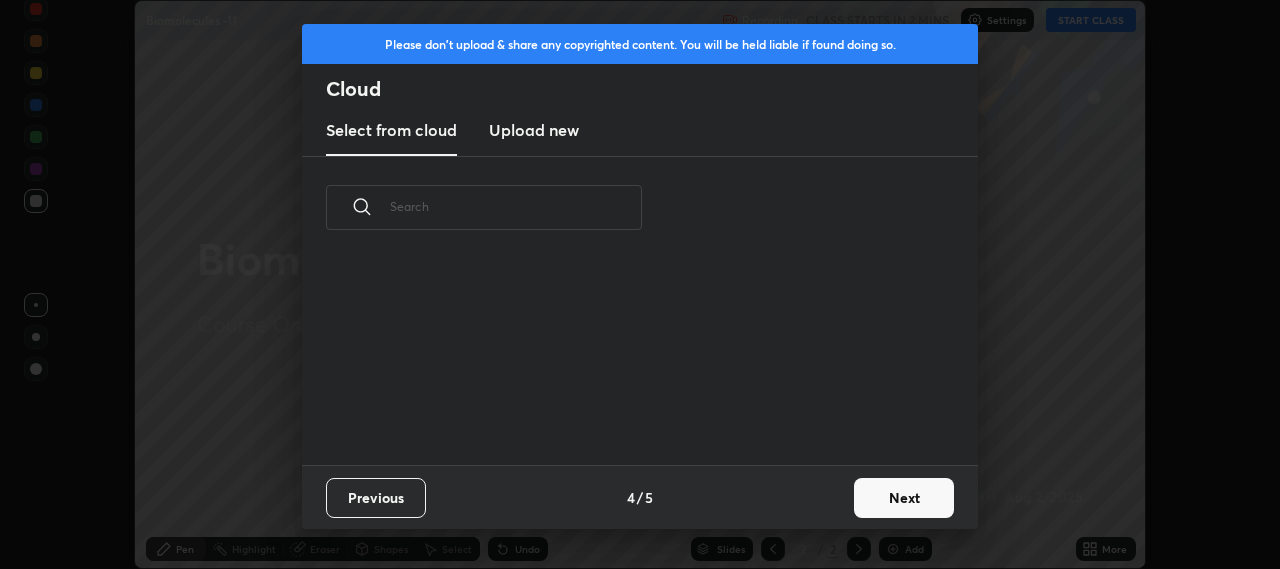 click on "Next" at bounding box center [904, 498] 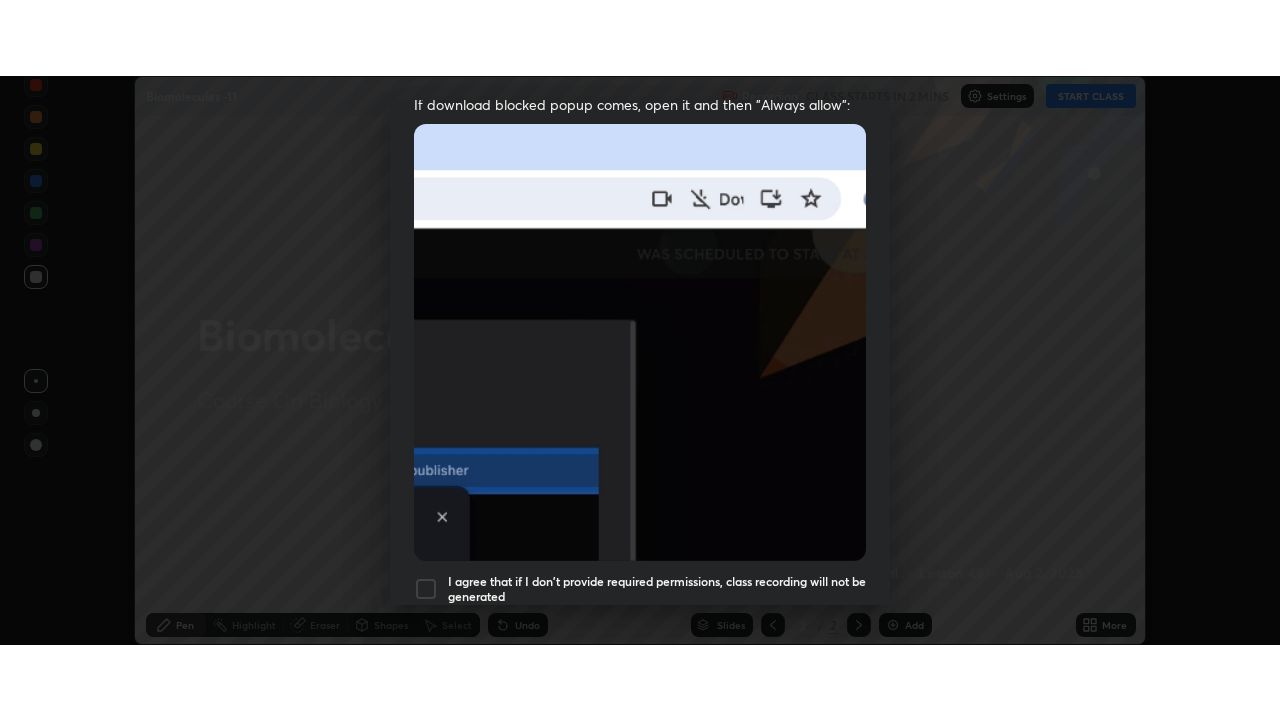scroll, scrollTop: 495, scrollLeft: 0, axis: vertical 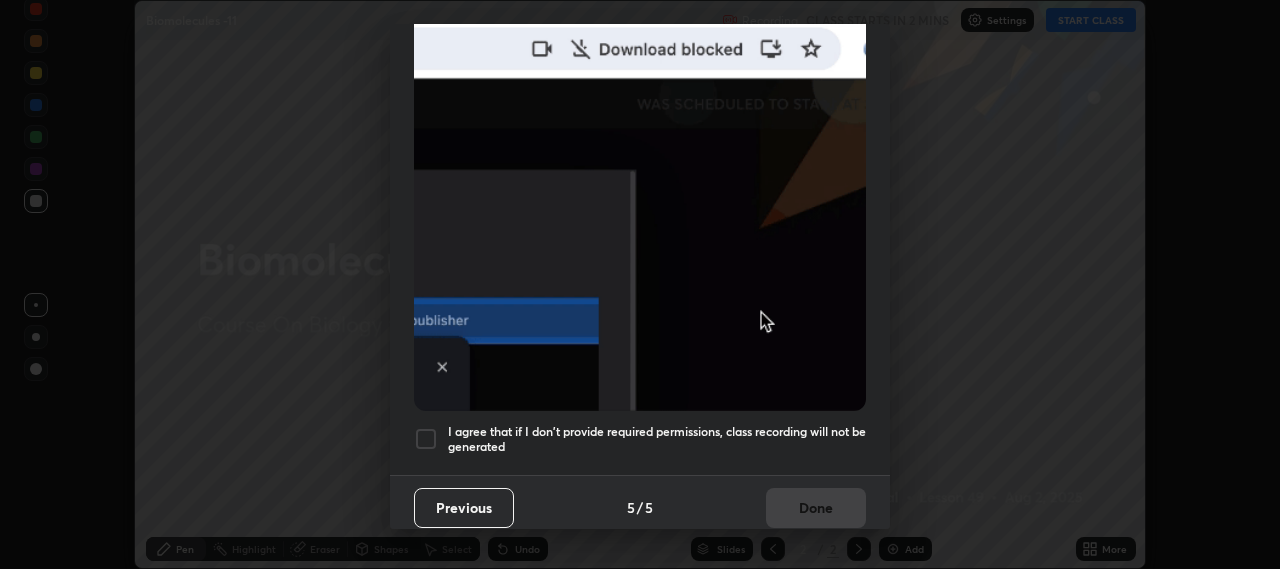 click at bounding box center (426, 439) 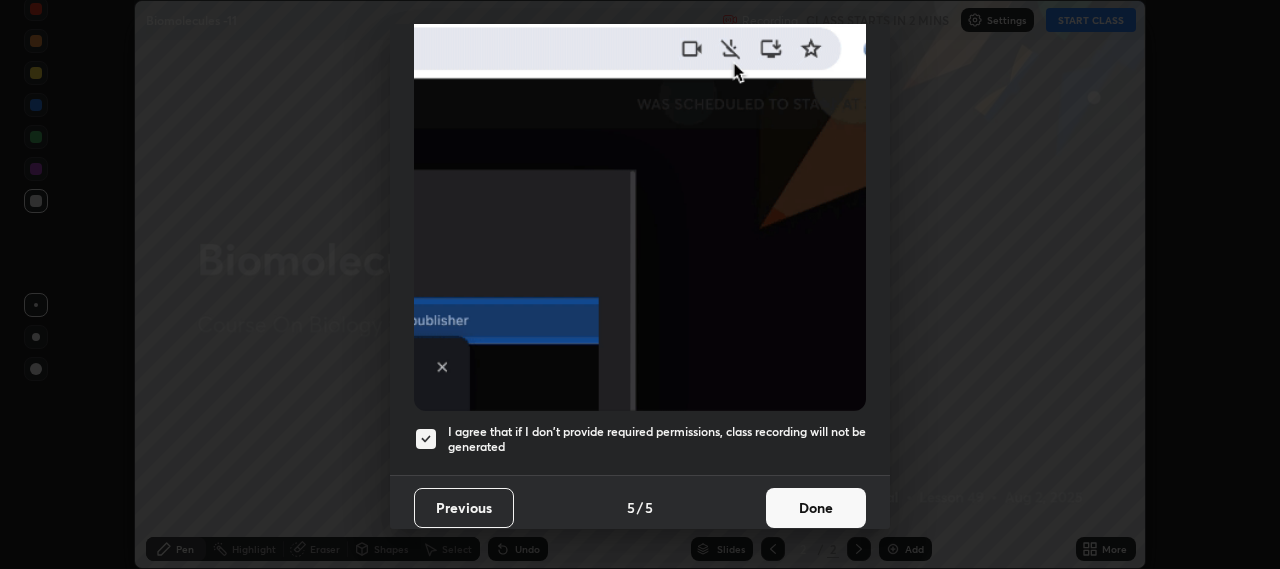 click on "Done" at bounding box center [816, 508] 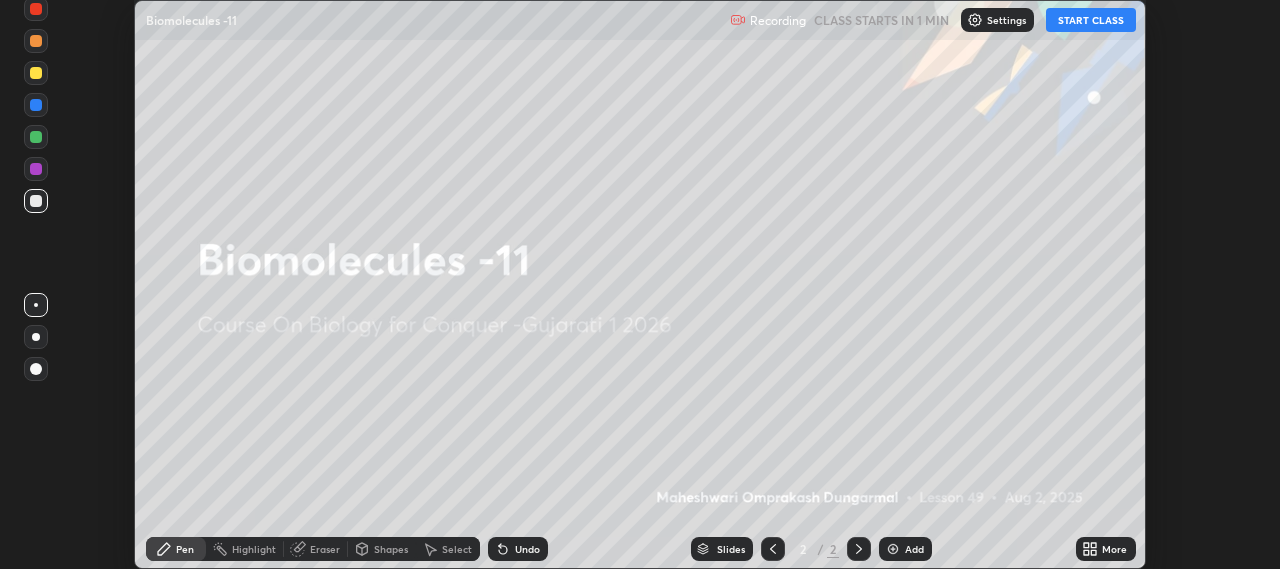 click 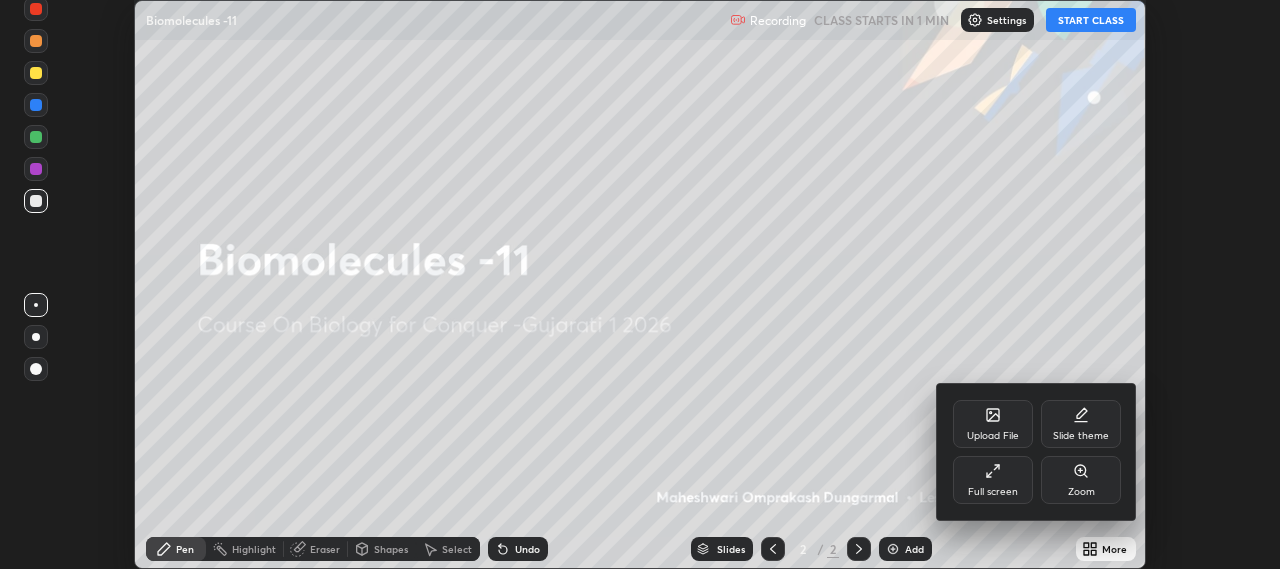 click on "Full screen" at bounding box center [993, 480] 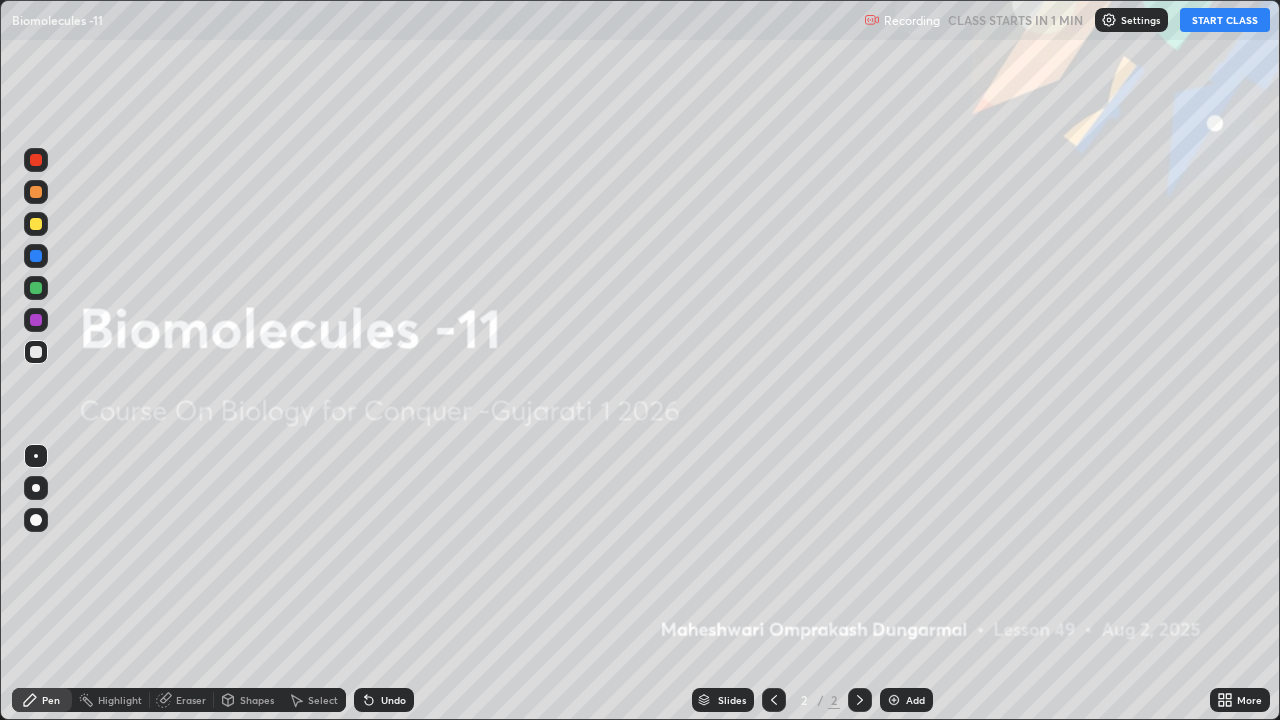 scroll, scrollTop: 99280, scrollLeft: 98720, axis: both 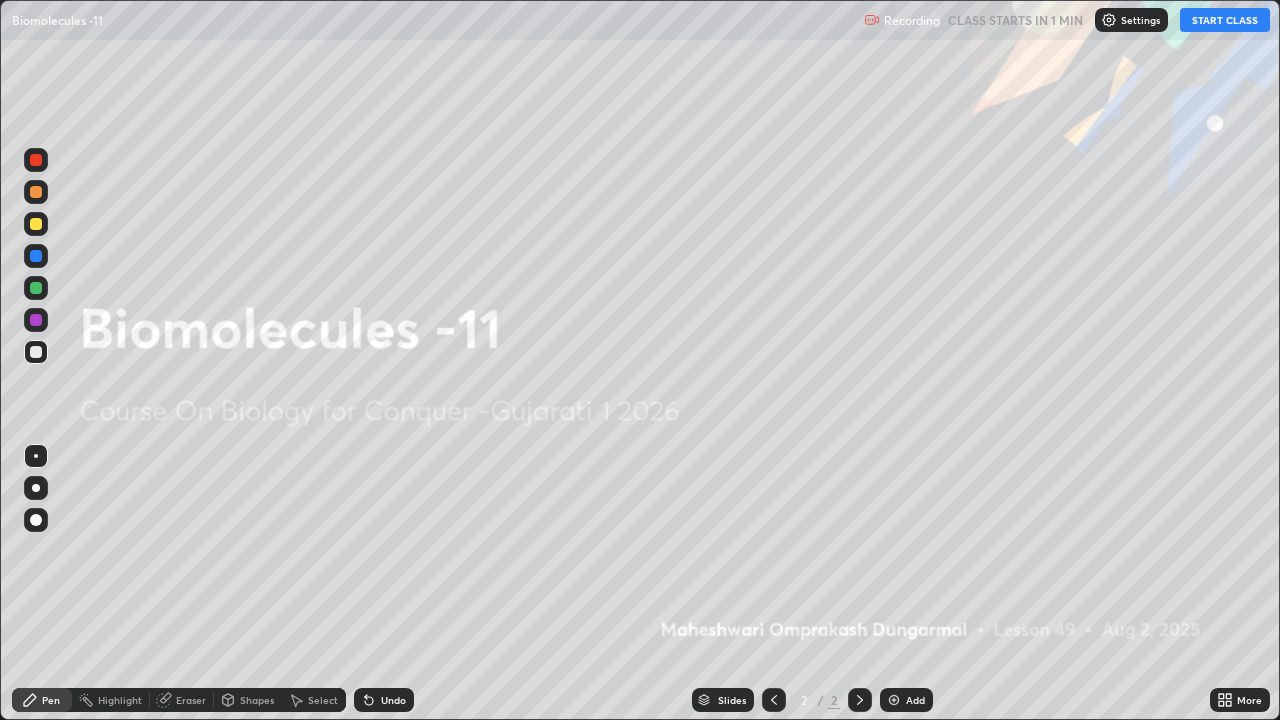 click on "START CLASS" at bounding box center (1225, 20) 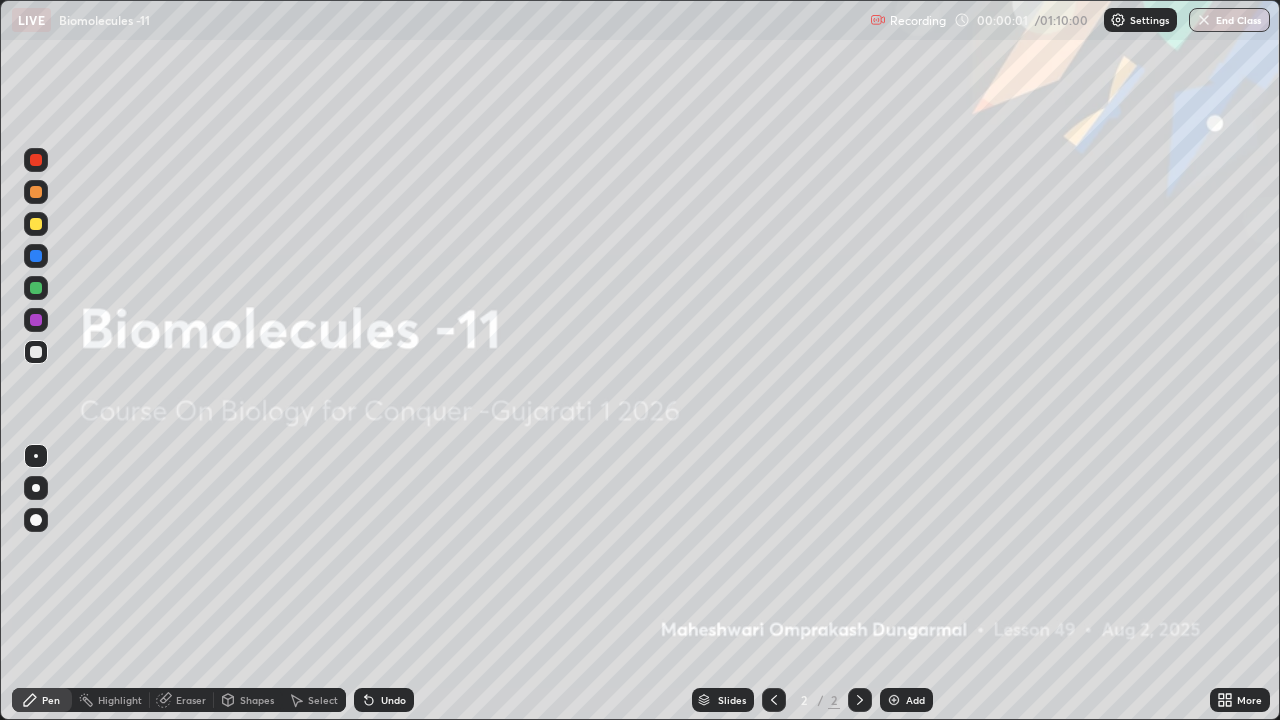 click on "Shapes" at bounding box center (248, 700) 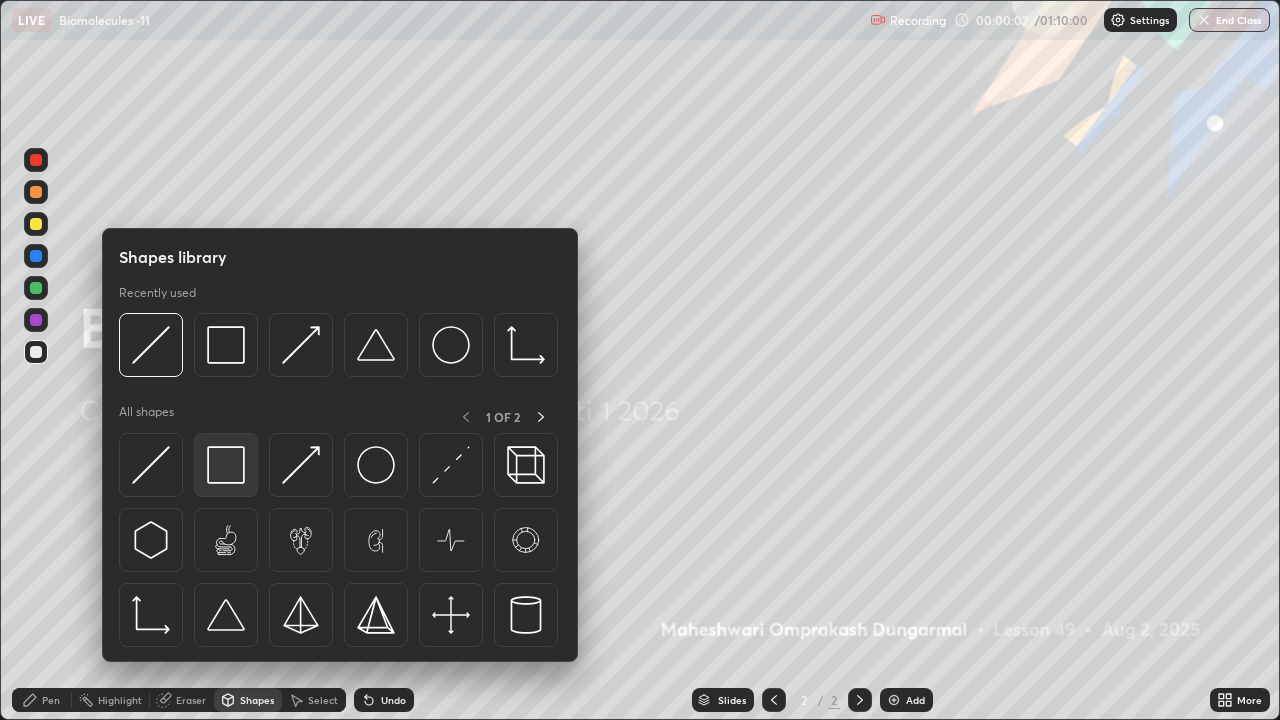 click at bounding box center (226, 465) 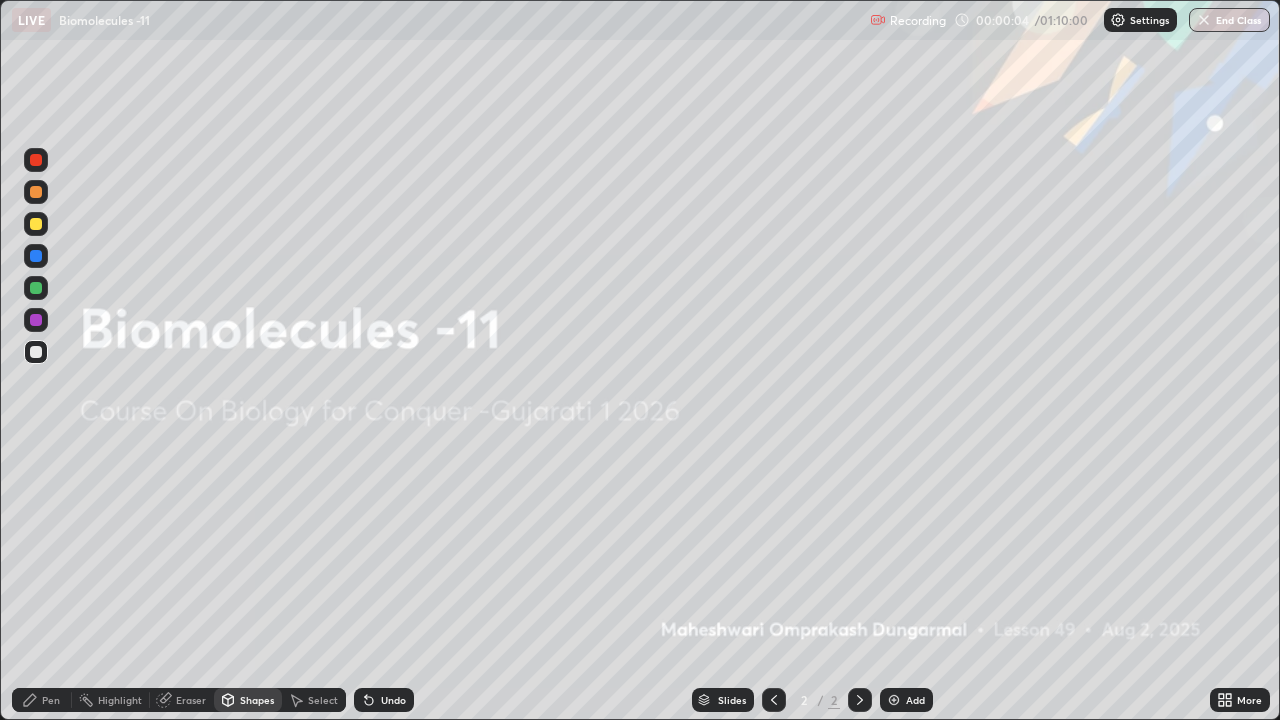 click at bounding box center [894, 700] 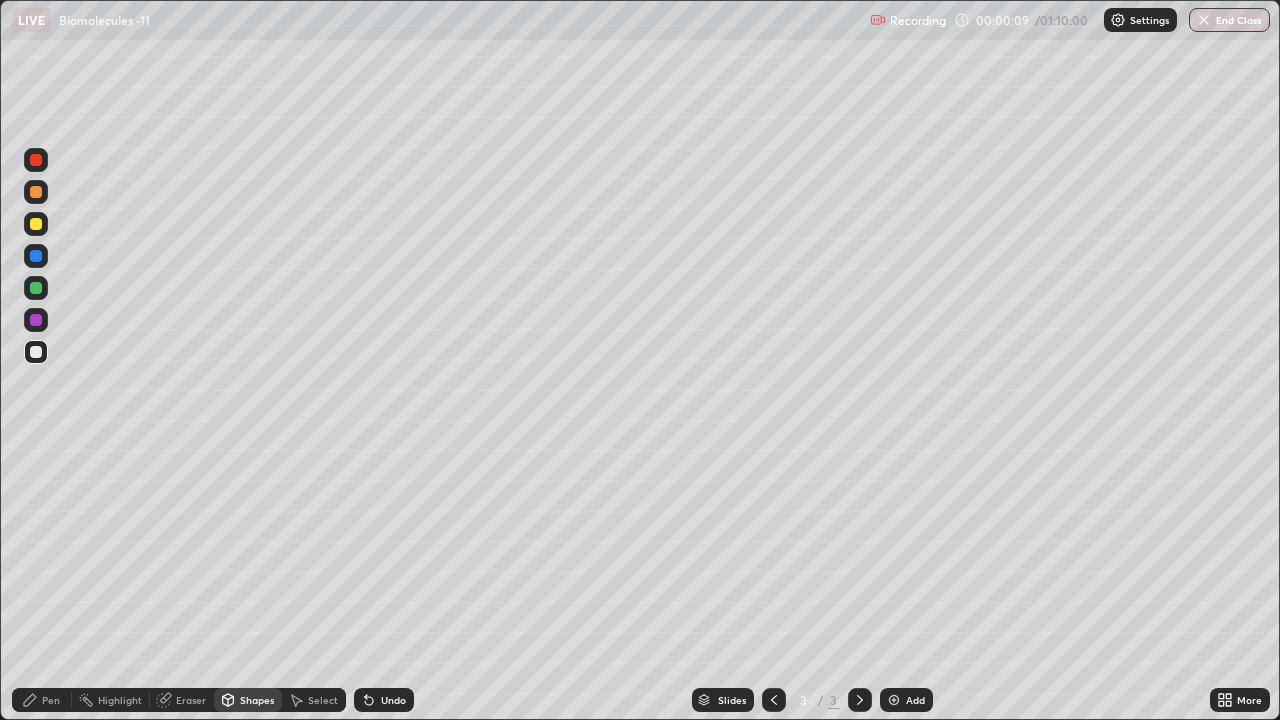 click on "Pen" at bounding box center (51, 700) 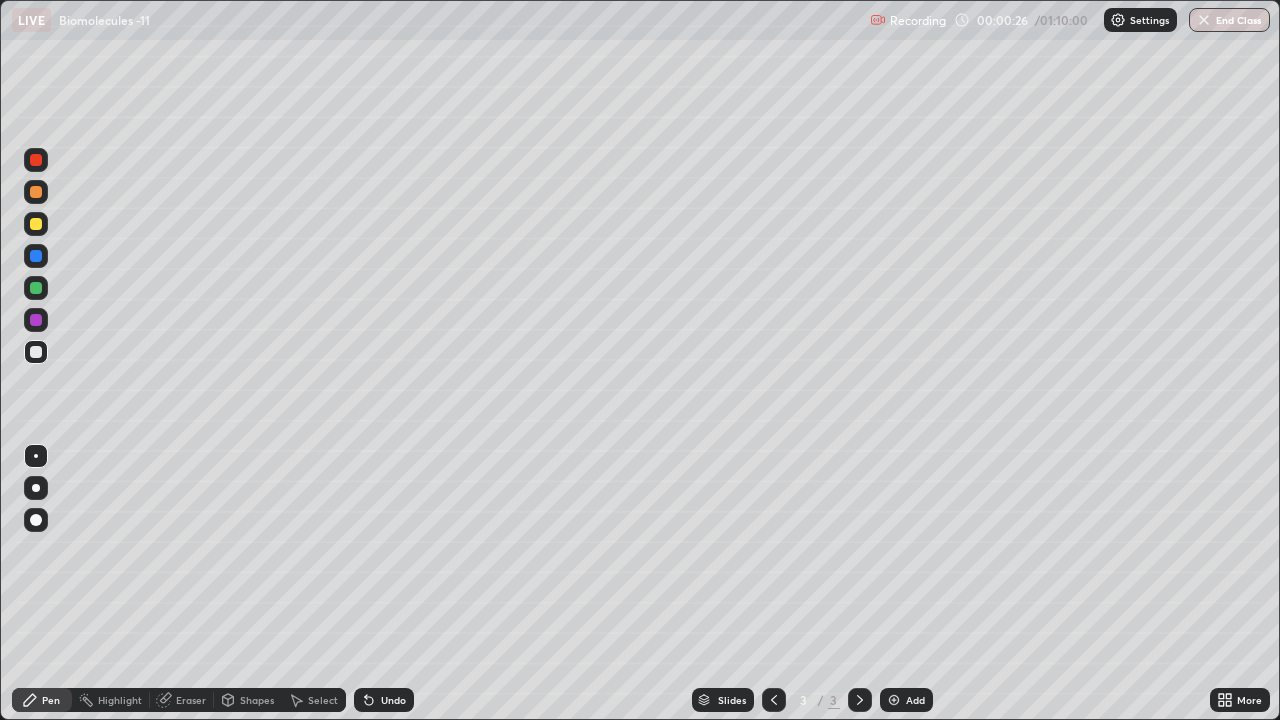 click at bounding box center [36, 224] 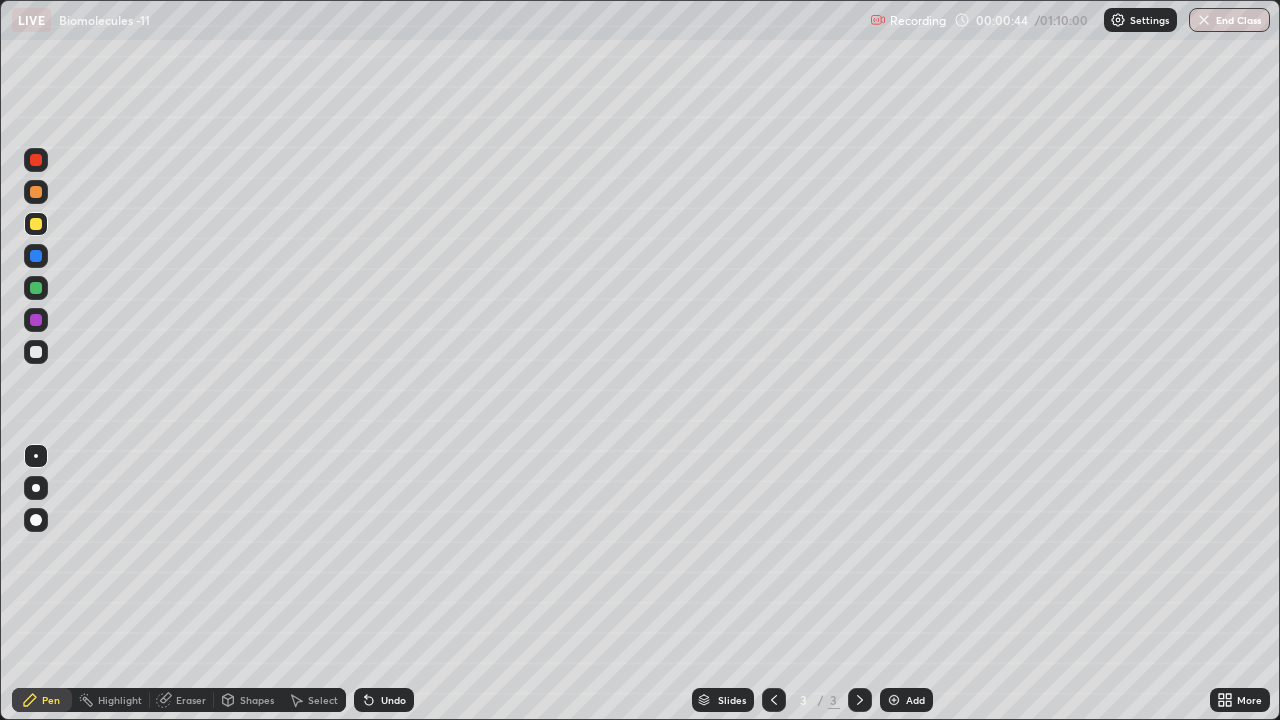 click at bounding box center (36, 352) 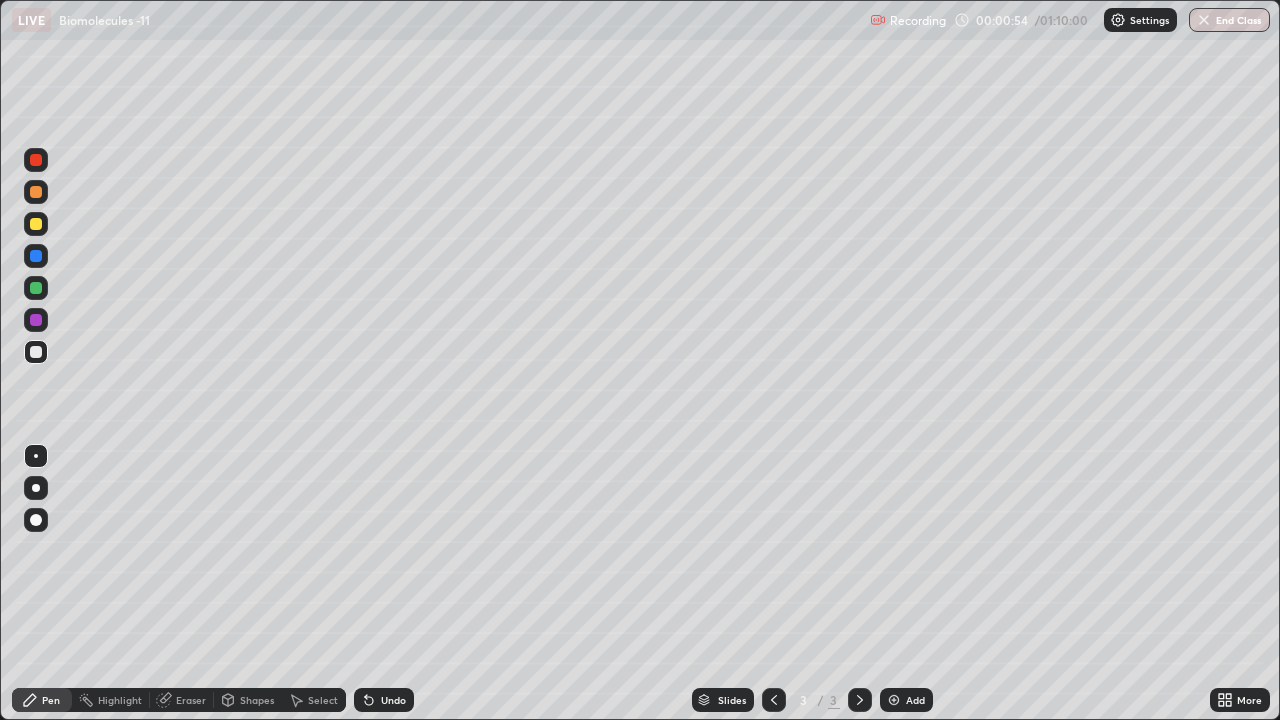 click at bounding box center (36, 224) 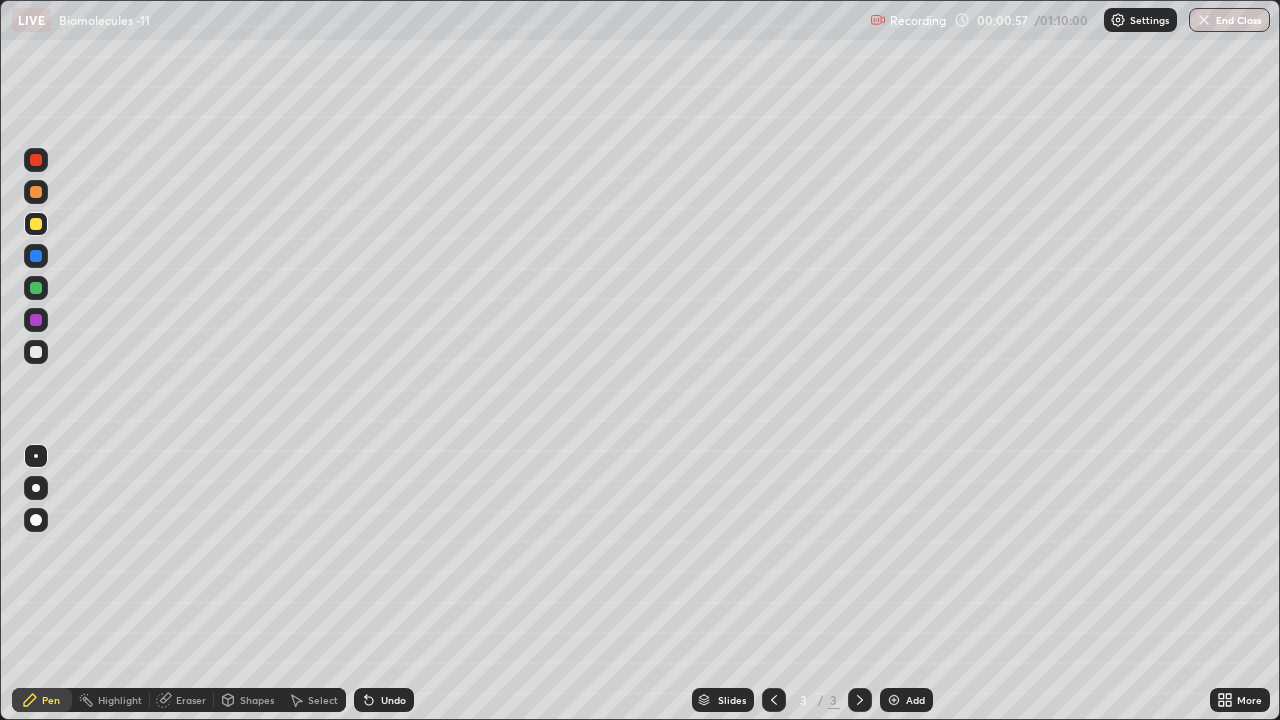 click 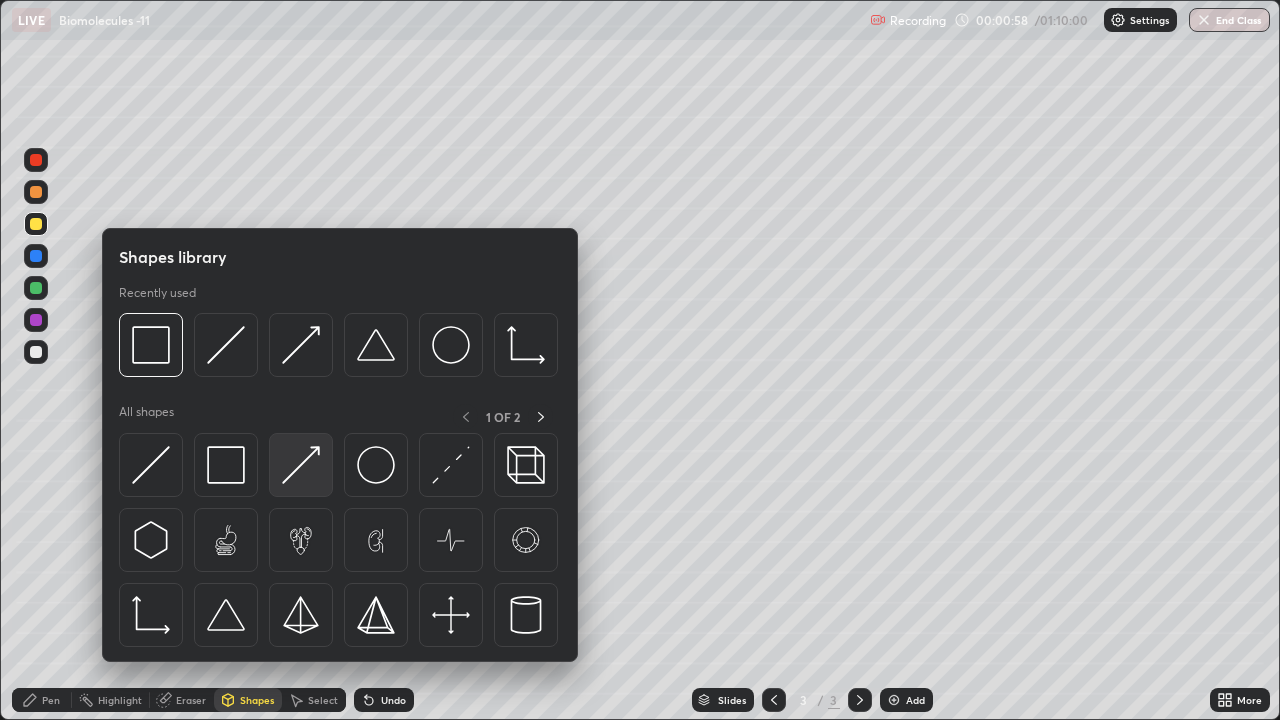 click at bounding box center [301, 465] 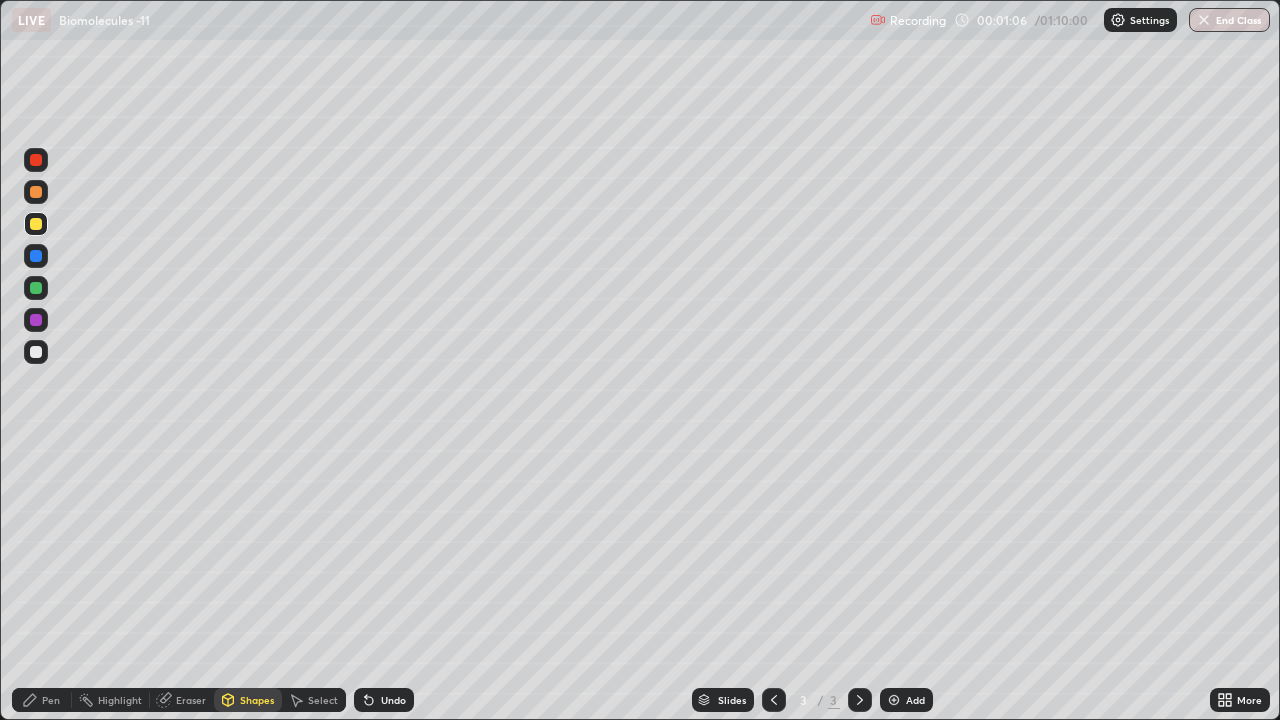 click at bounding box center [36, 352] 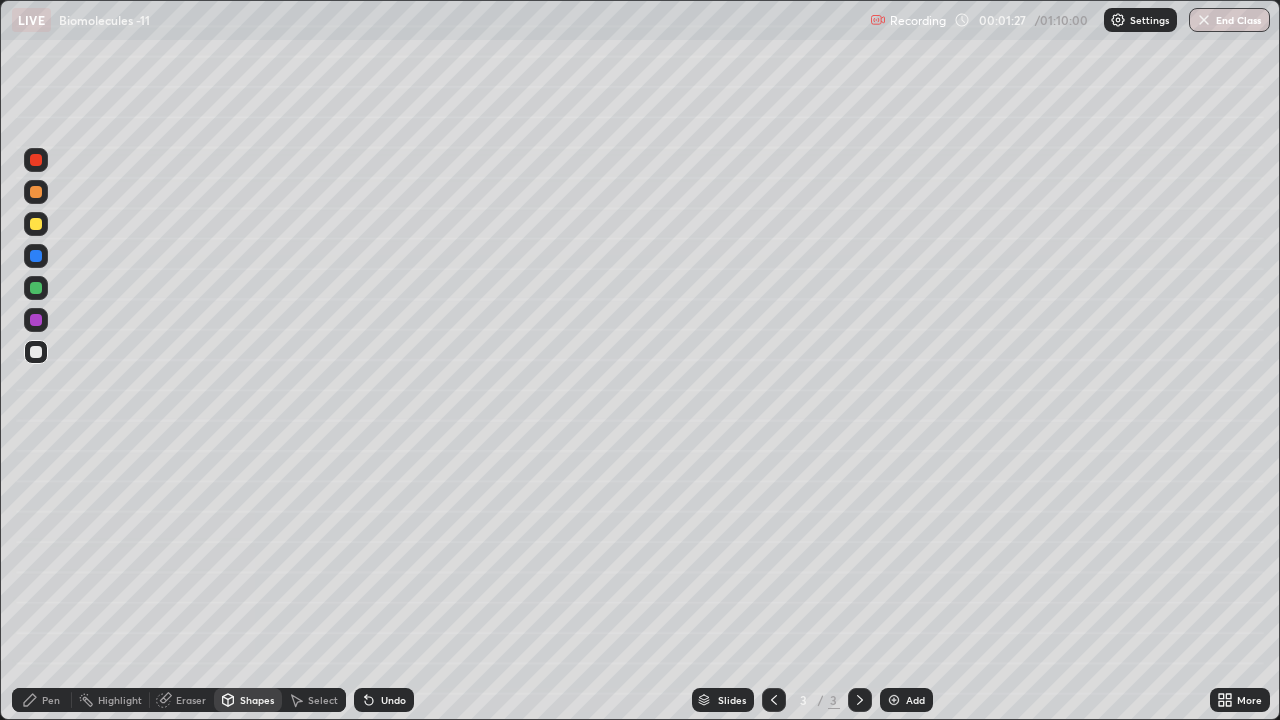 click at bounding box center (36, 352) 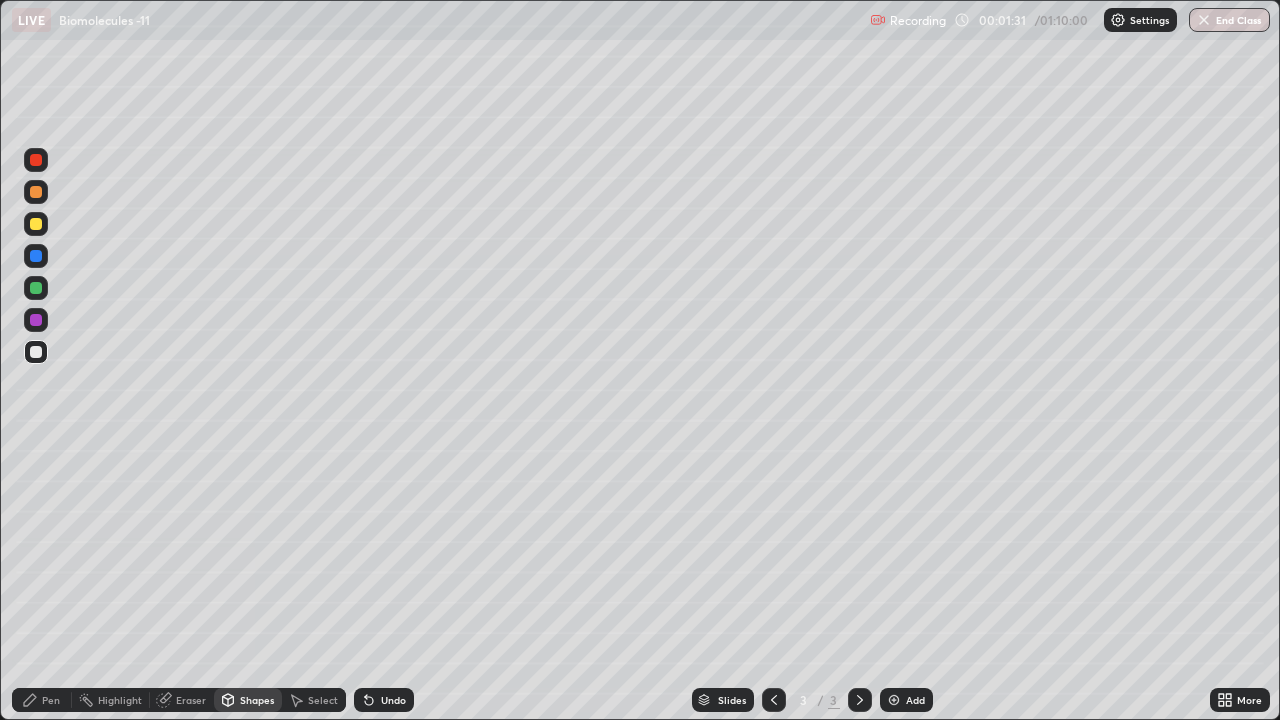 click on "Undo" at bounding box center (384, 700) 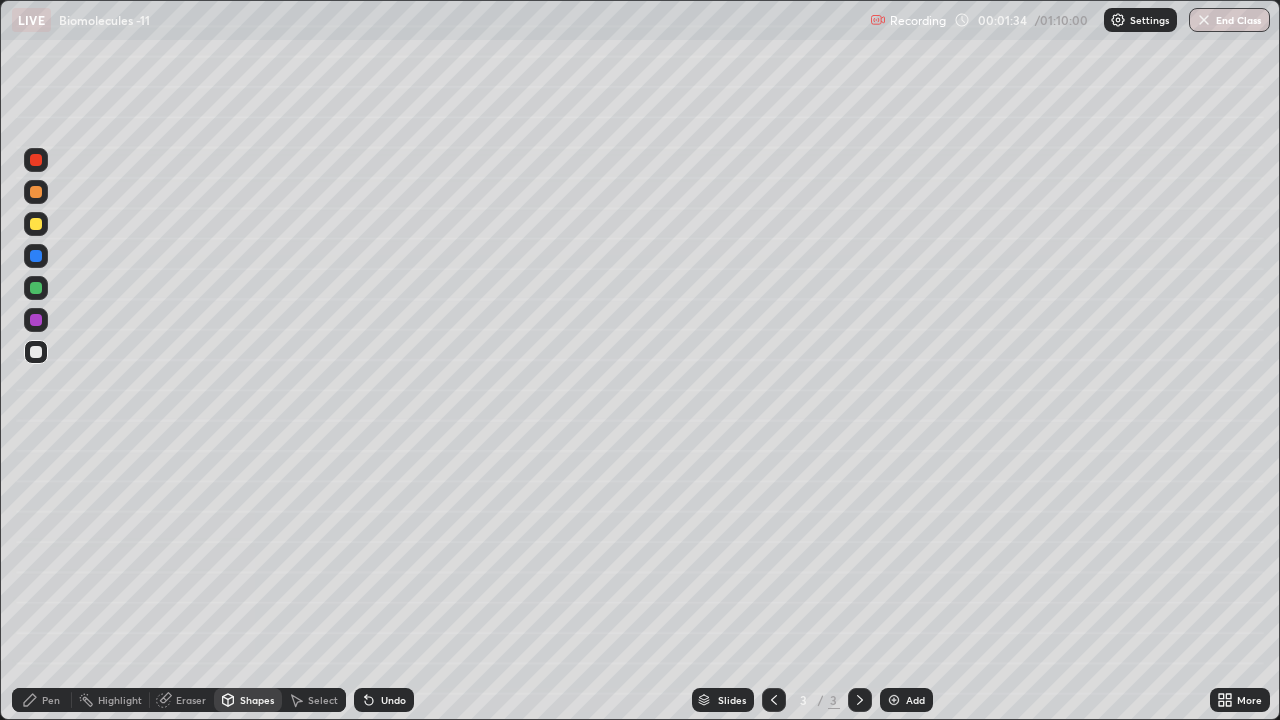 click 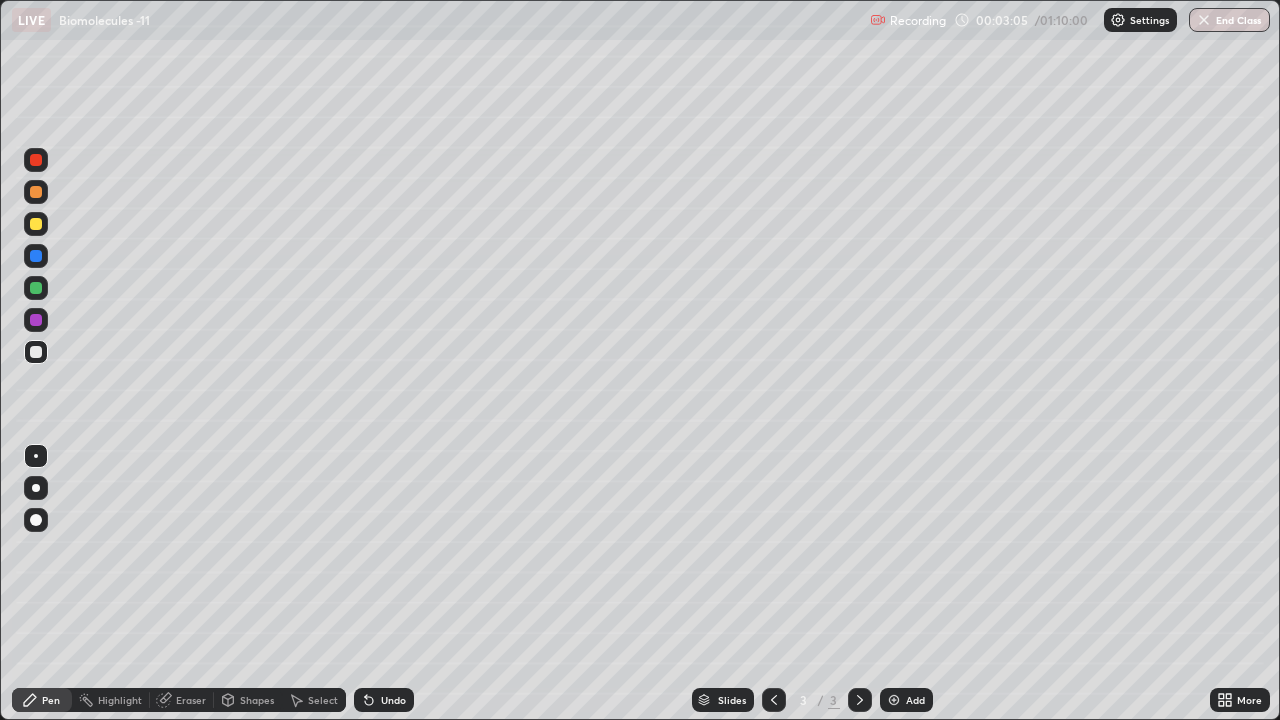 click on "Highlight" at bounding box center [111, 700] 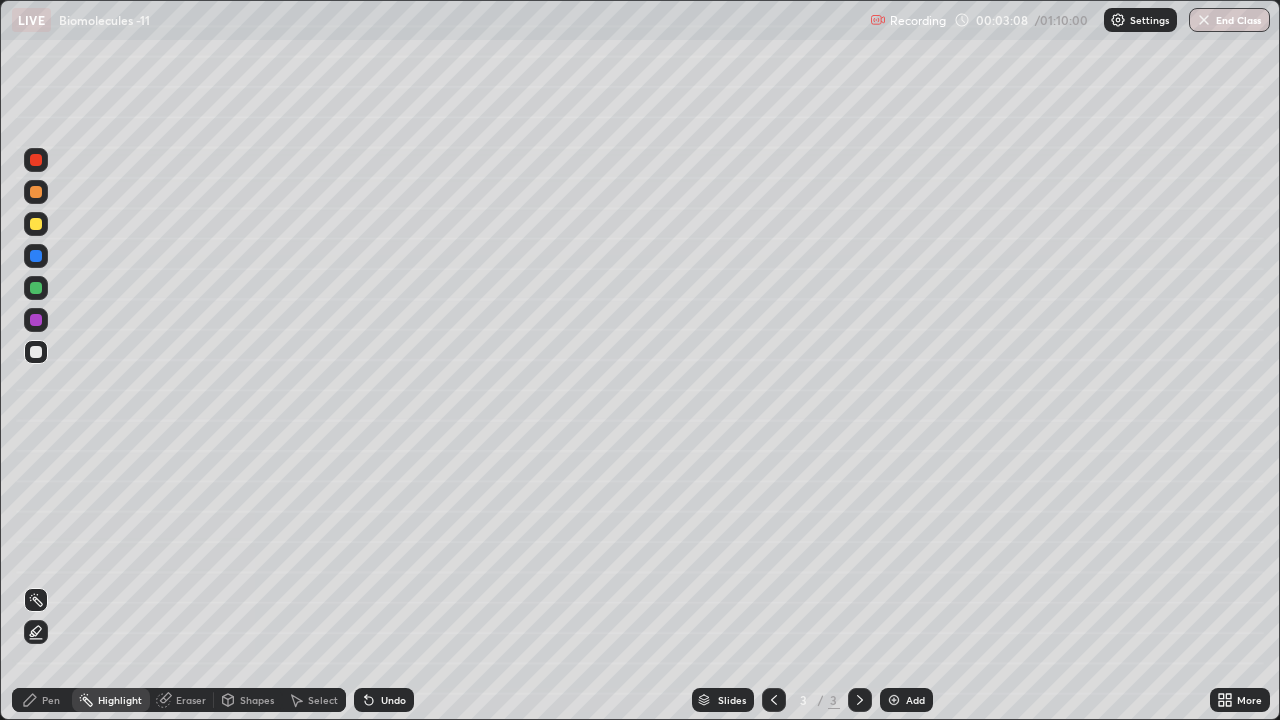 click at bounding box center [36, 288] 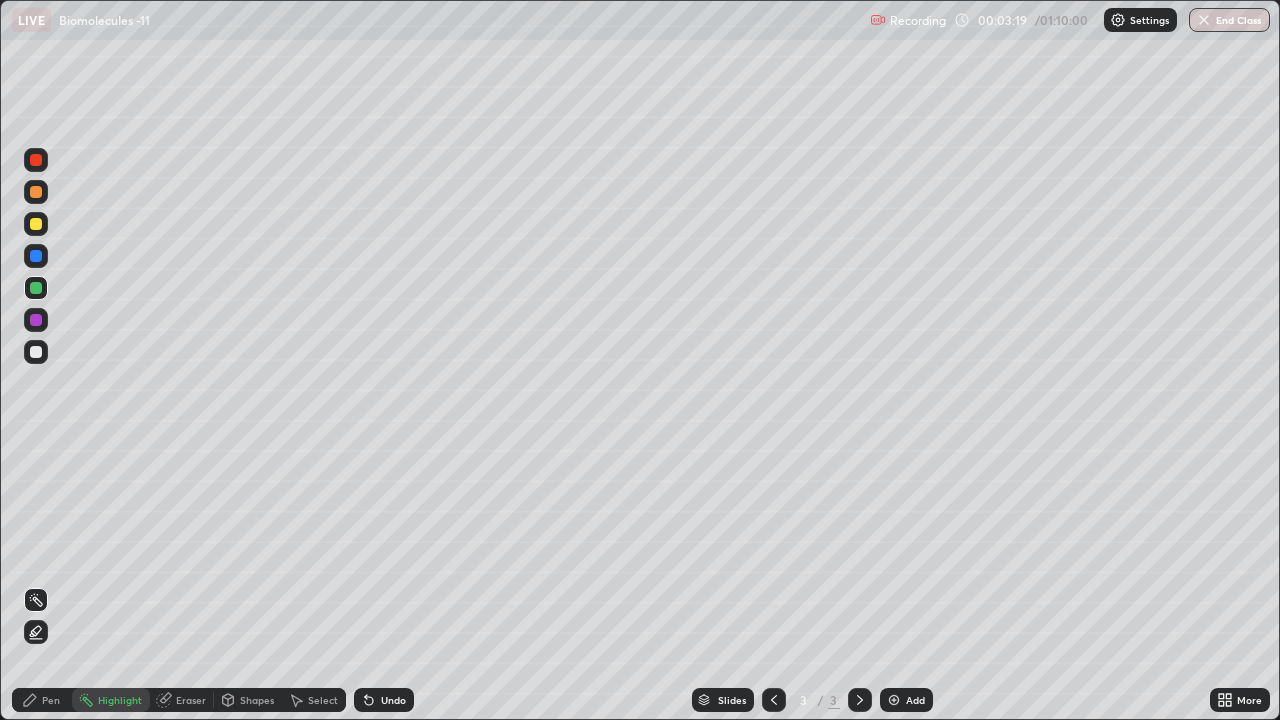 click at bounding box center (36, 224) 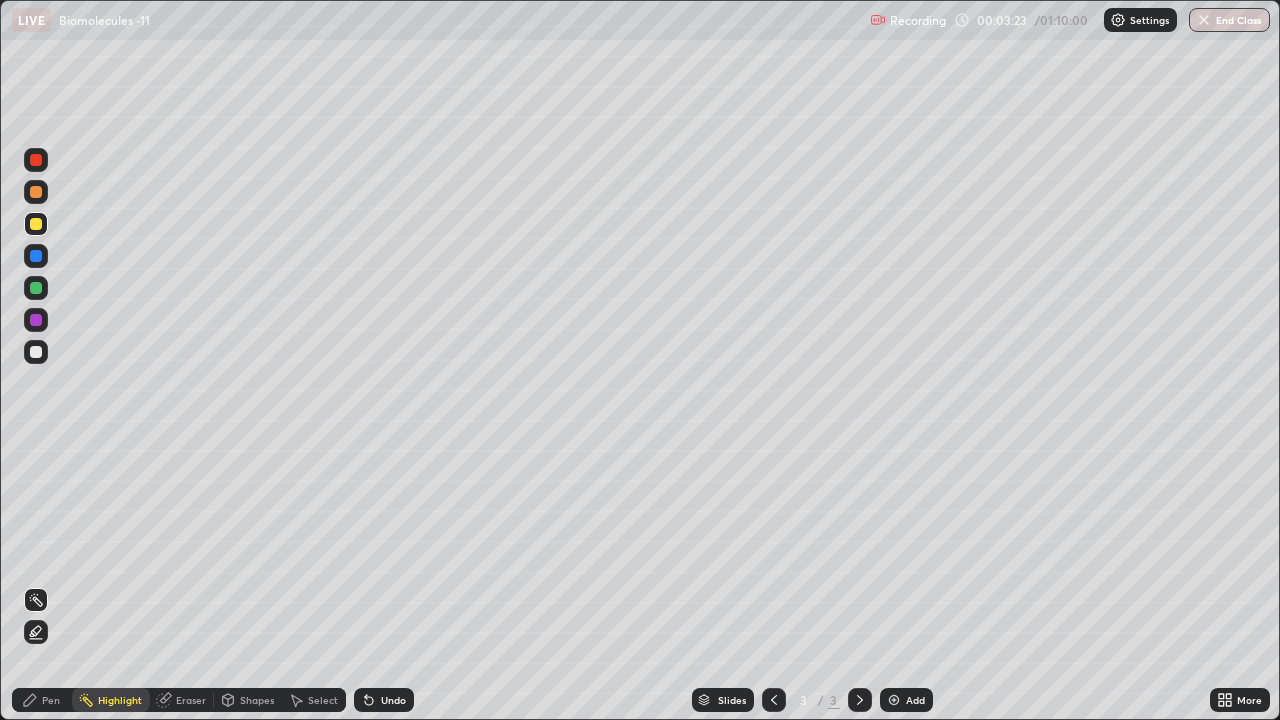 click 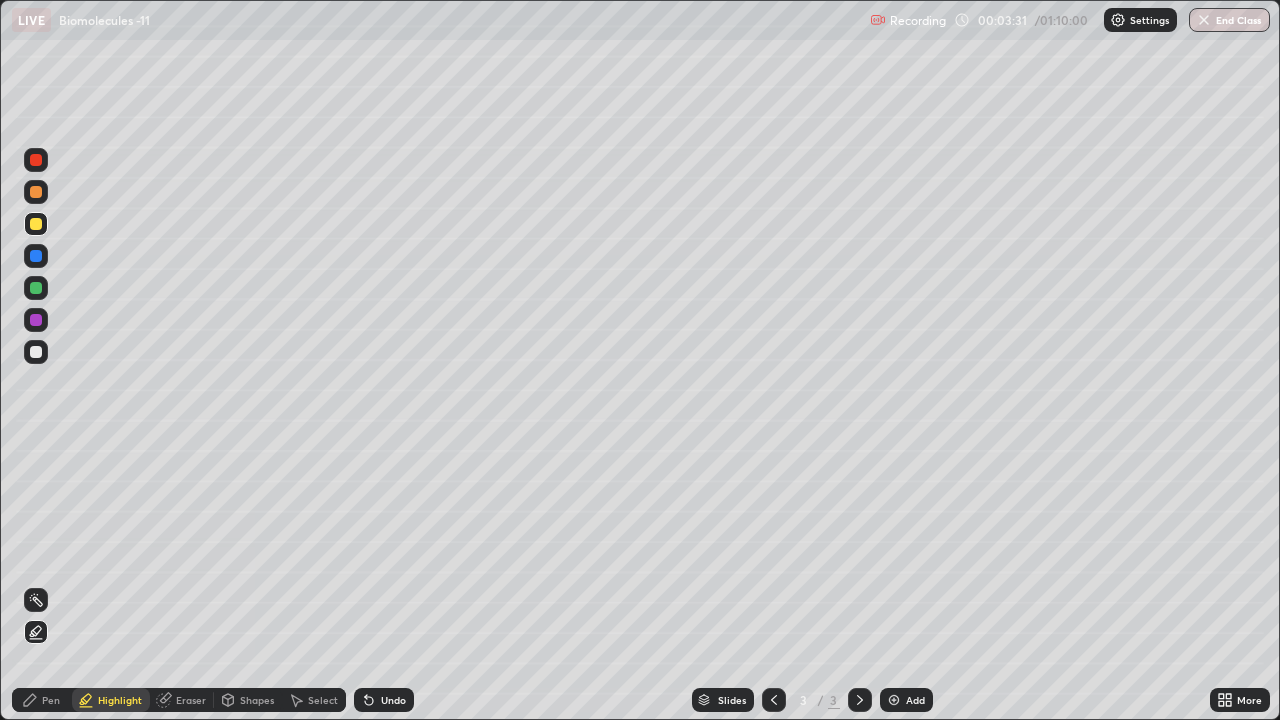 click on "Pen" at bounding box center [42, 700] 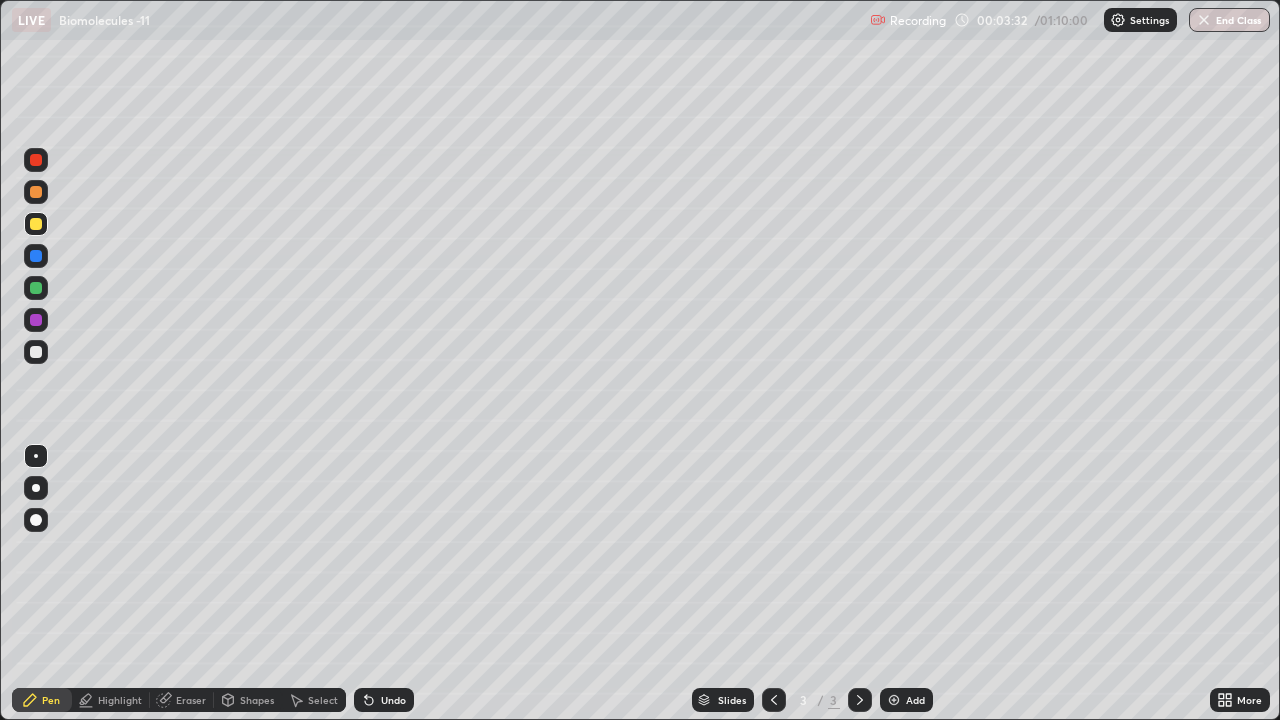 click at bounding box center (36, 456) 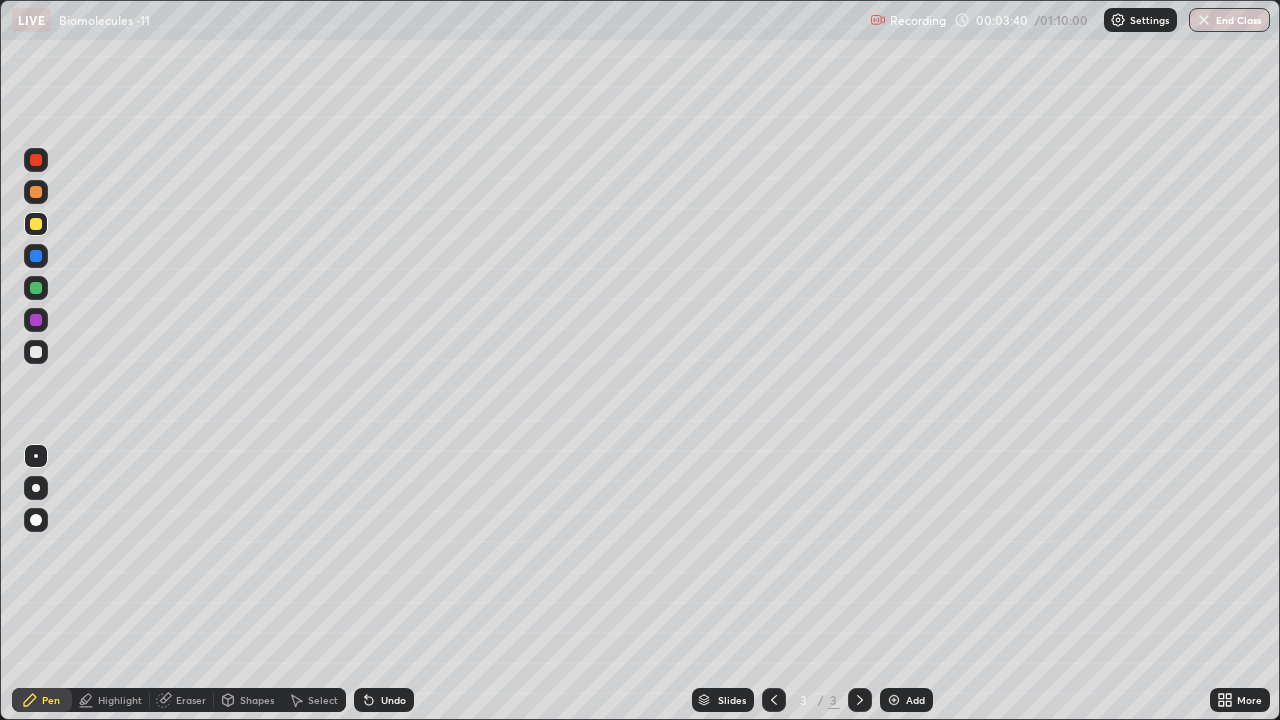 click at bounding box center [36, 352] 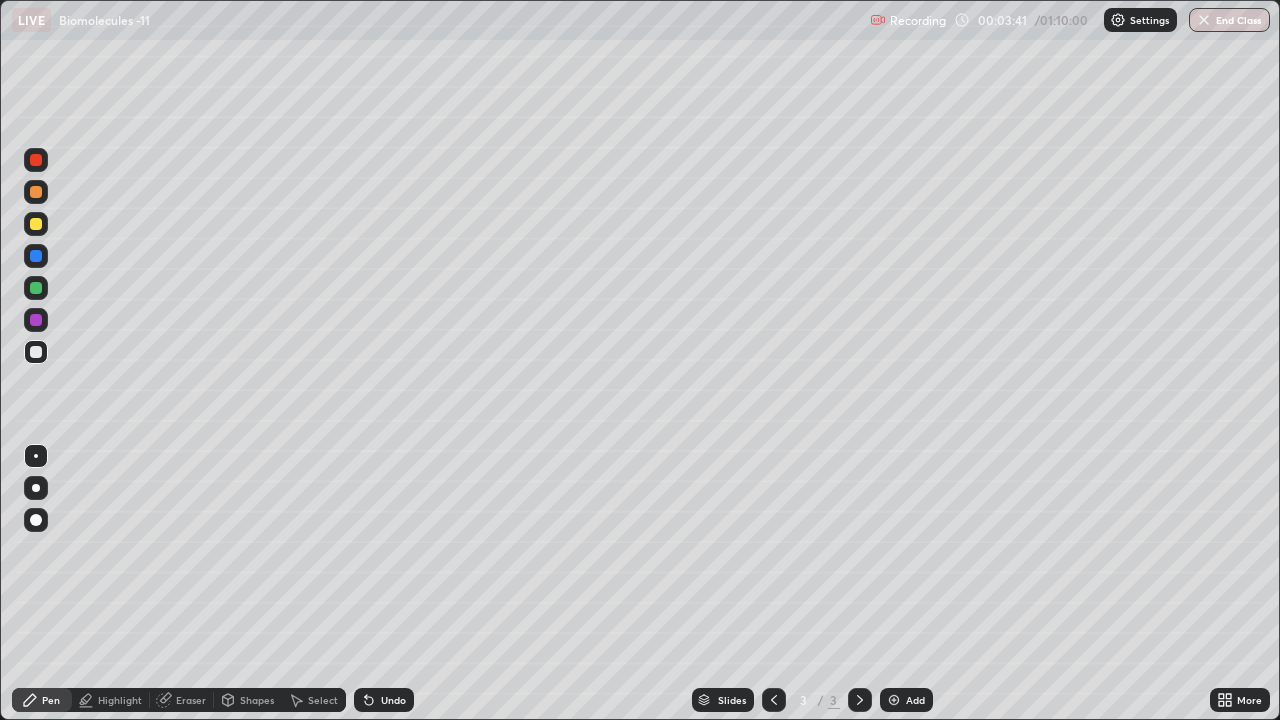 click at bounding box center (36, 456) 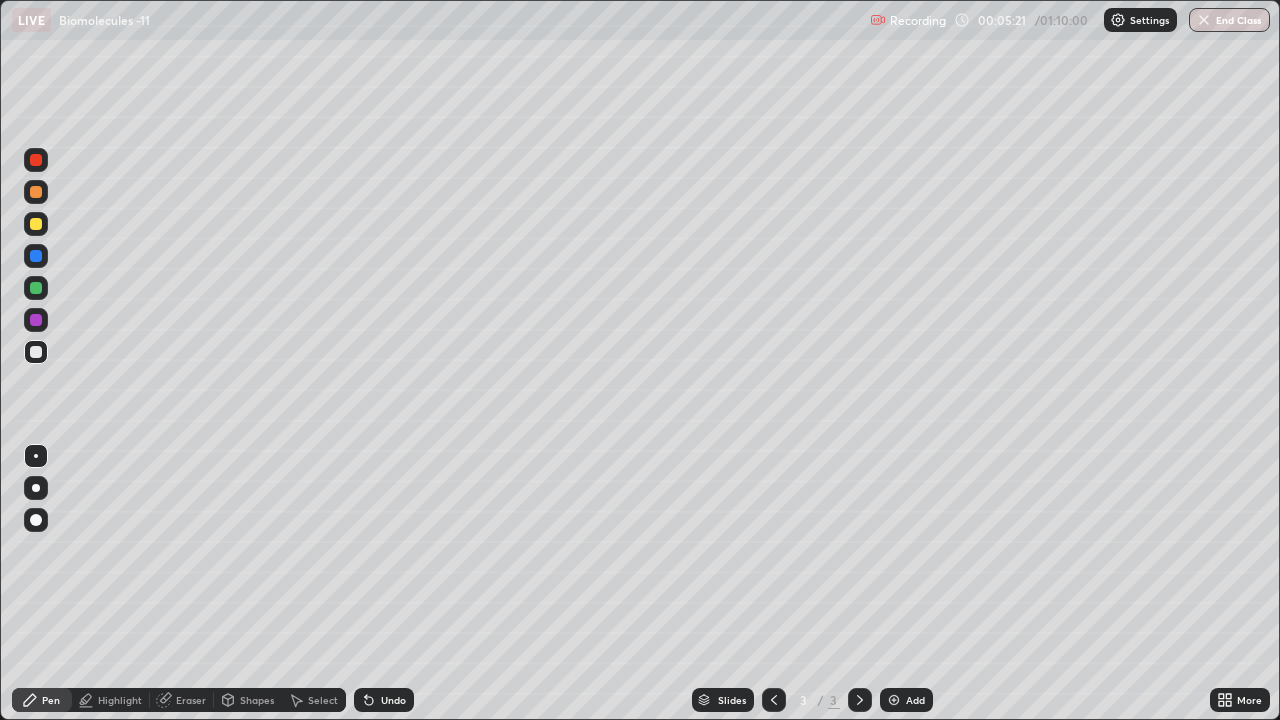 click 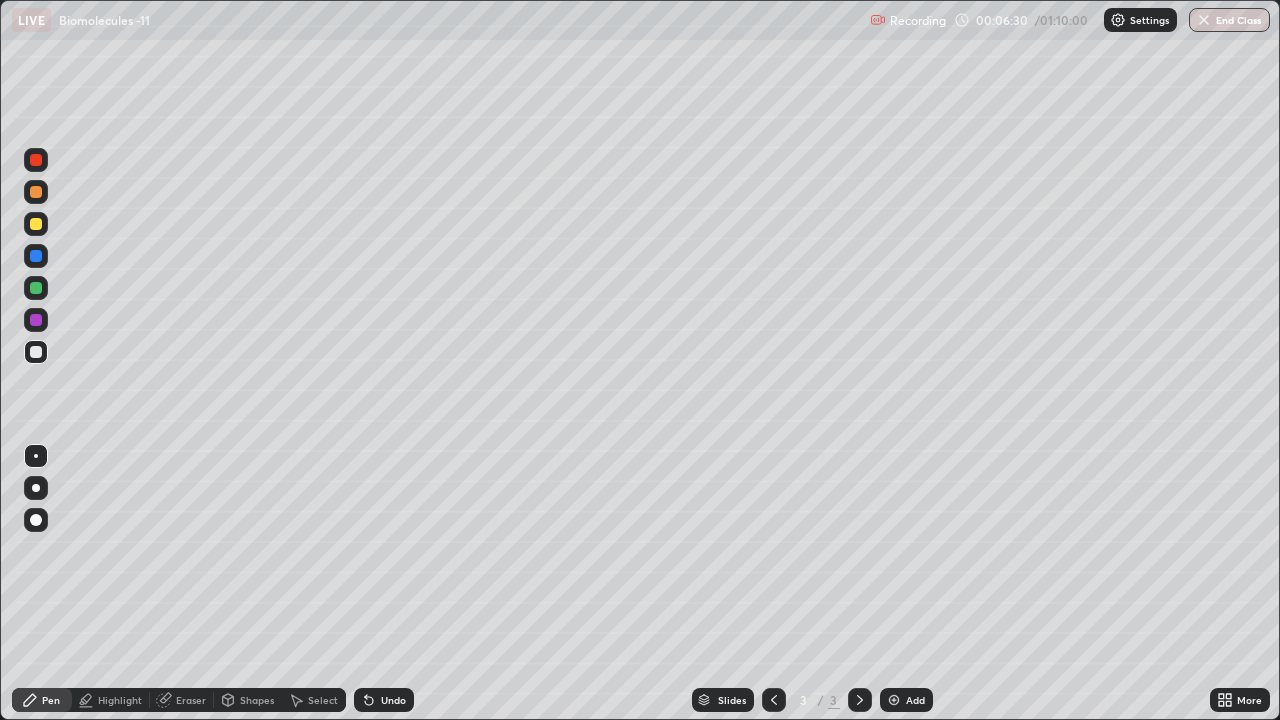 click at bounding box center [36, 224] 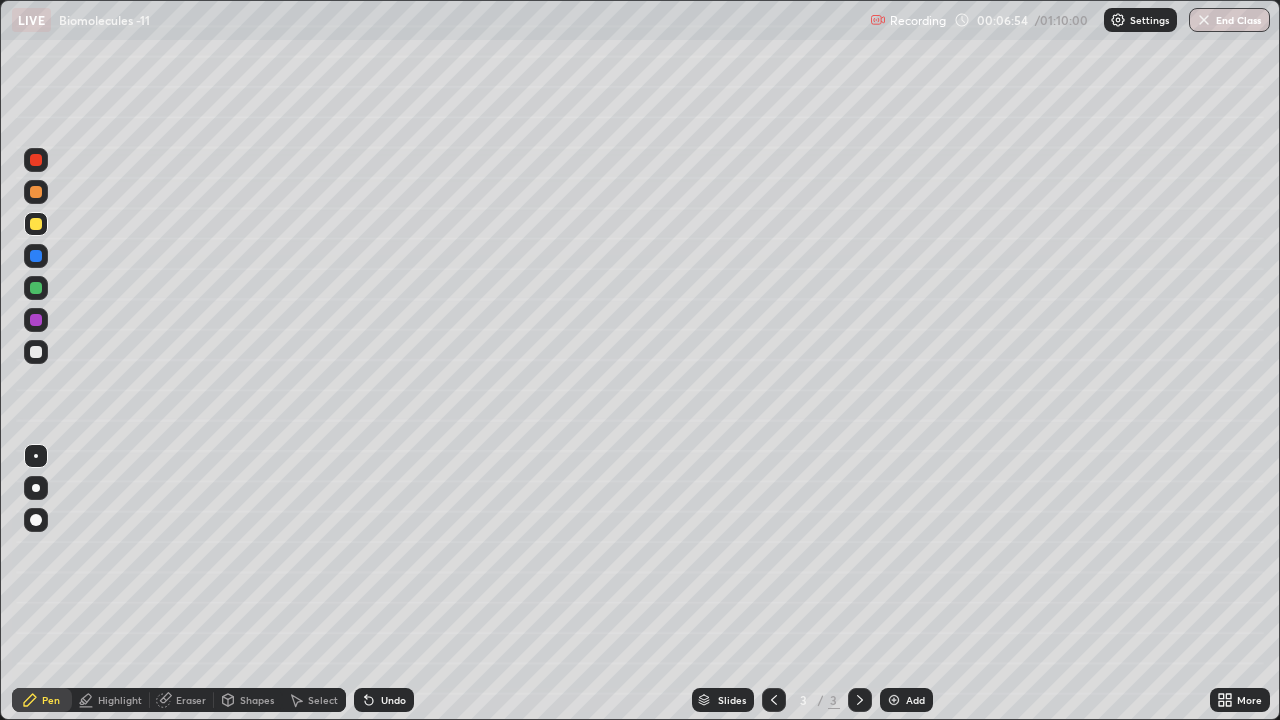 click on "Undo" at bounding box center (384, 700) 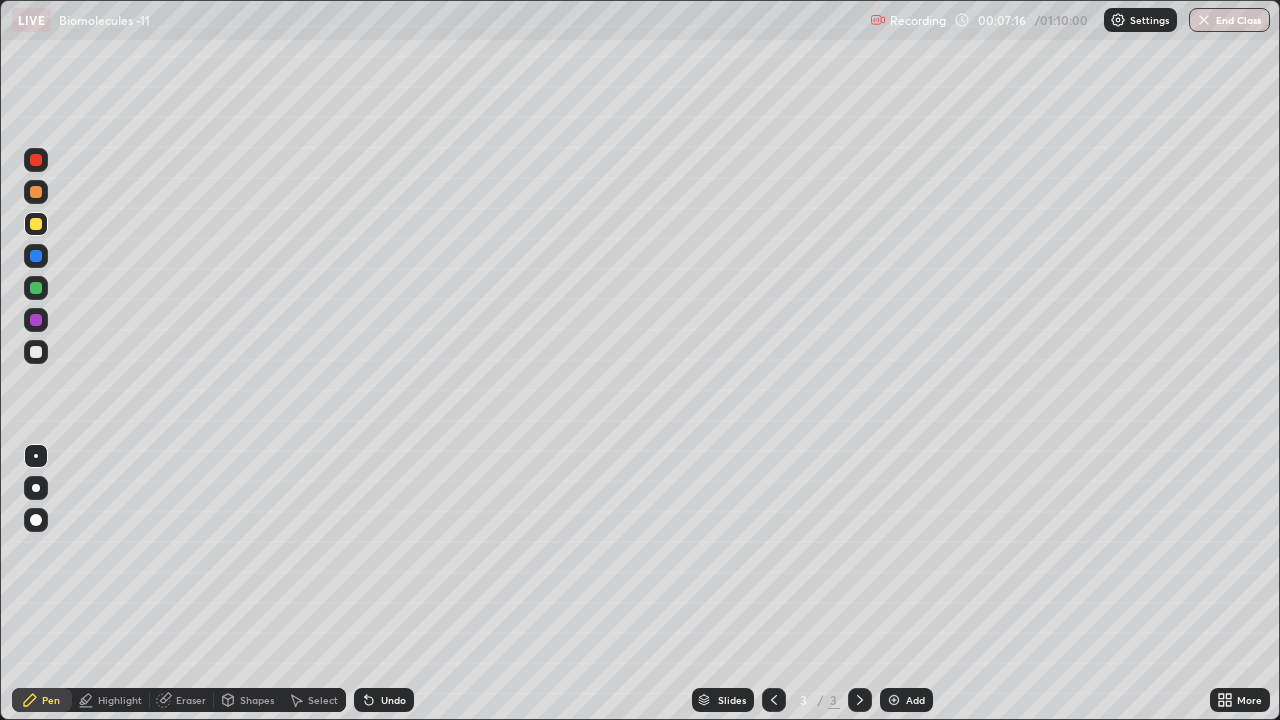 click on "Select" at bounding box center [323, 700] 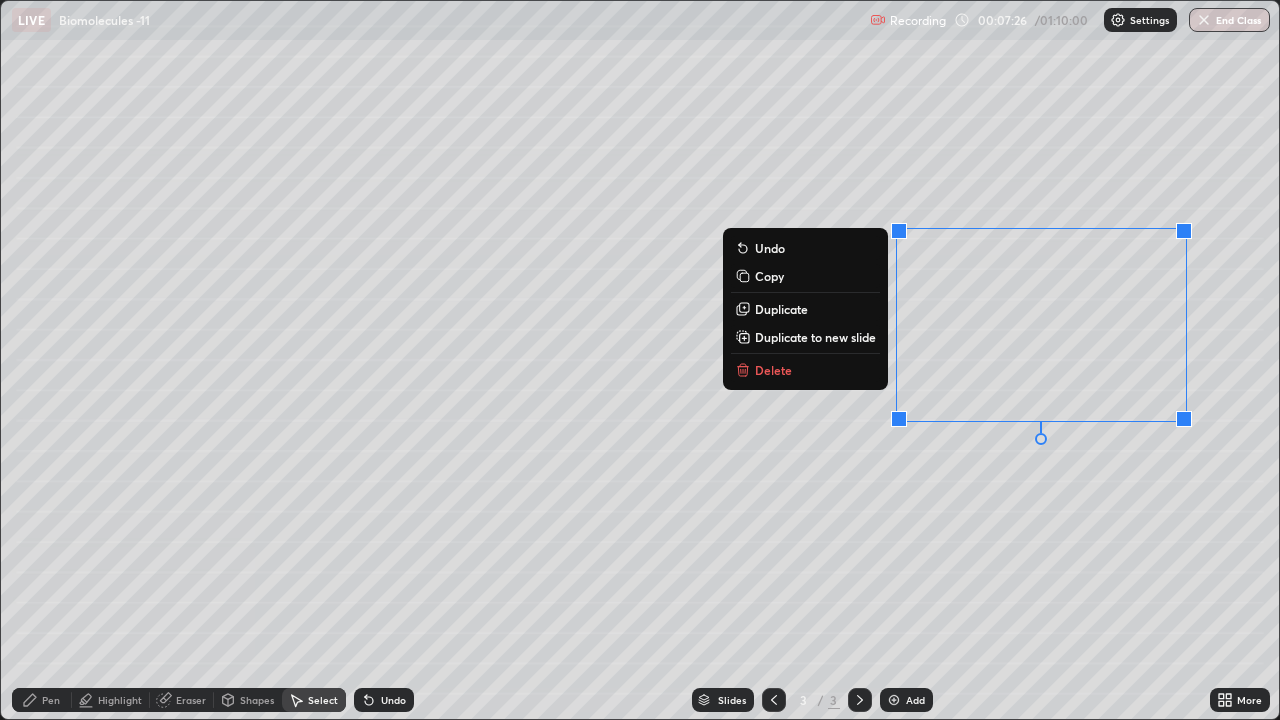 click 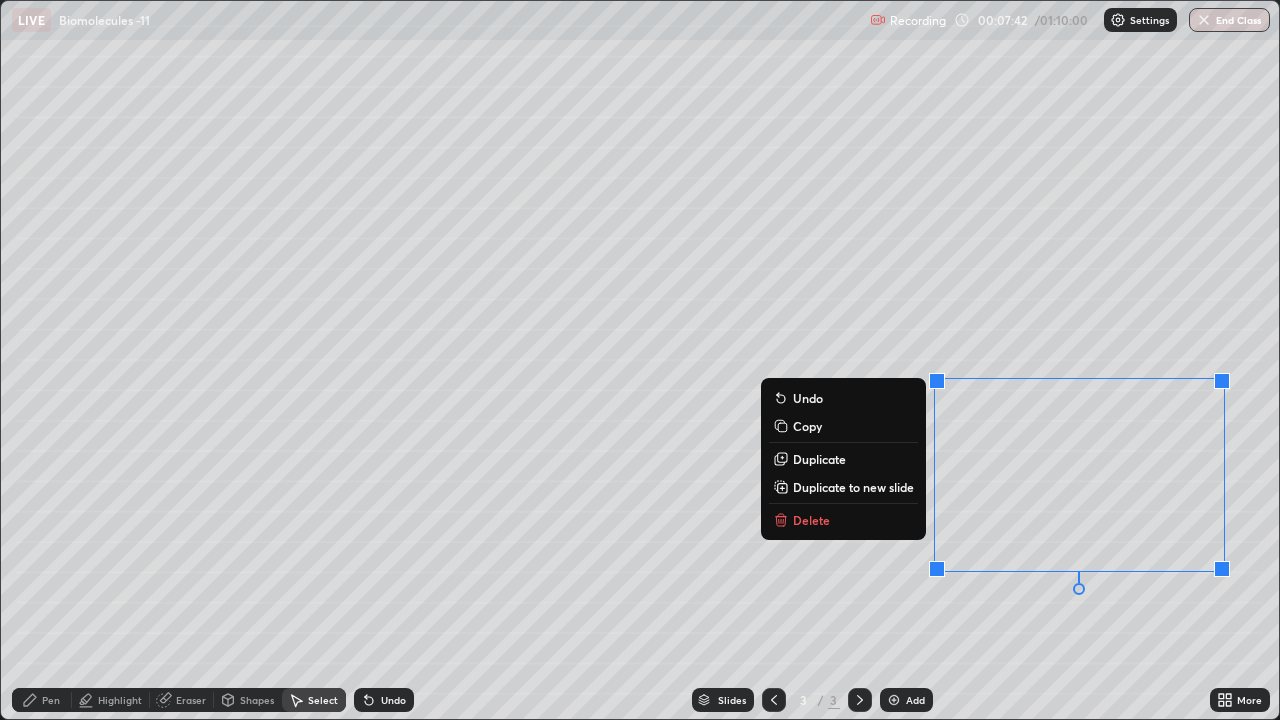 click on "Undo" at bounding box center [393, 700] 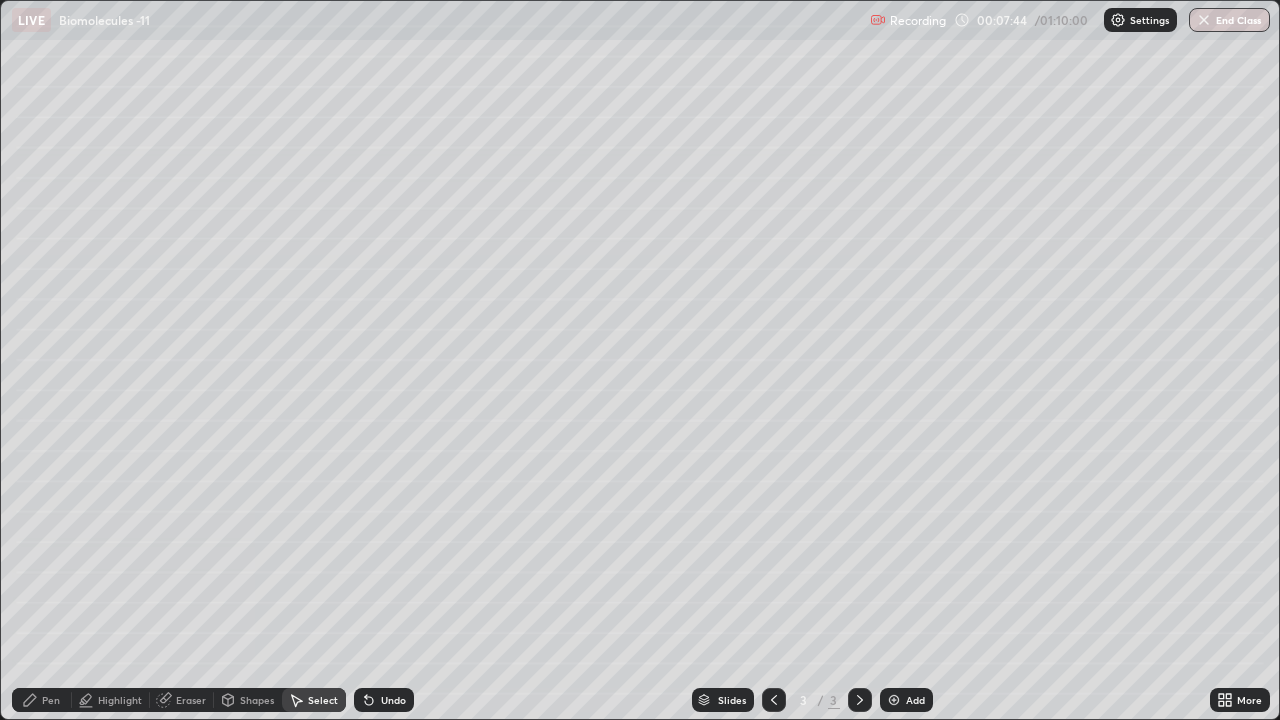 click on "Undo" at bounding box center (384, 700) 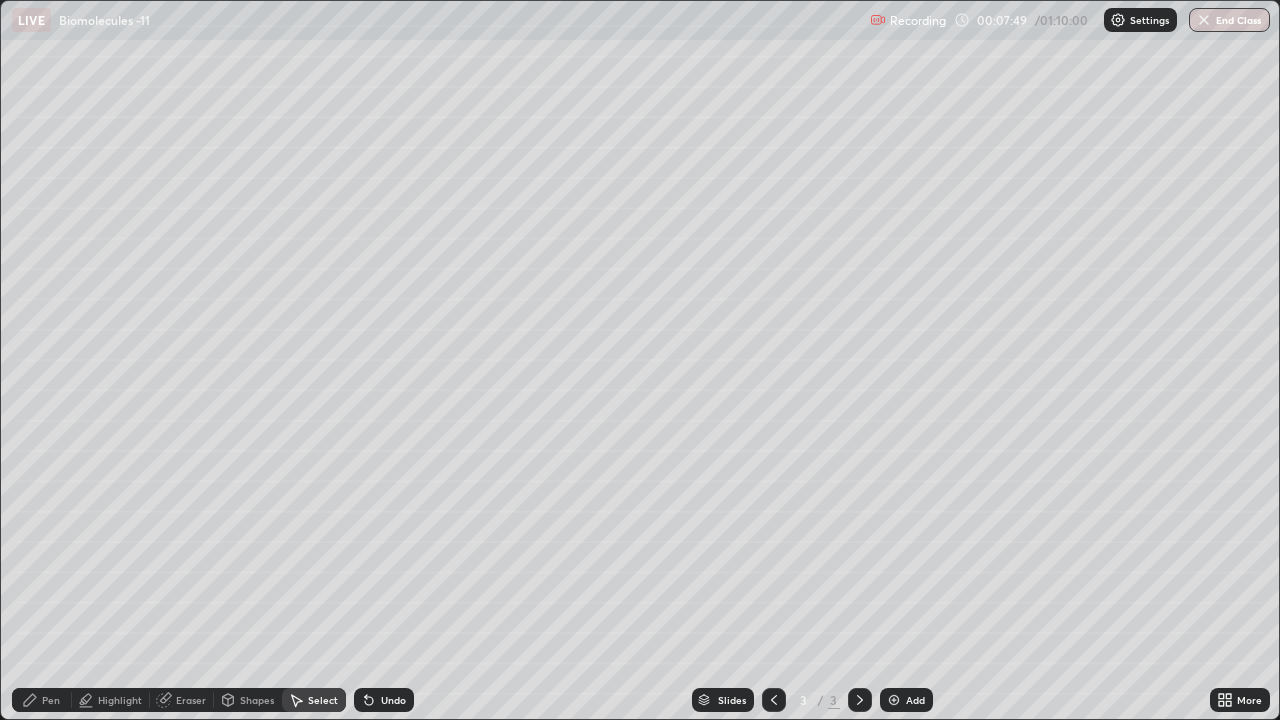 click on "Pen" at bounding box center [42, 700] 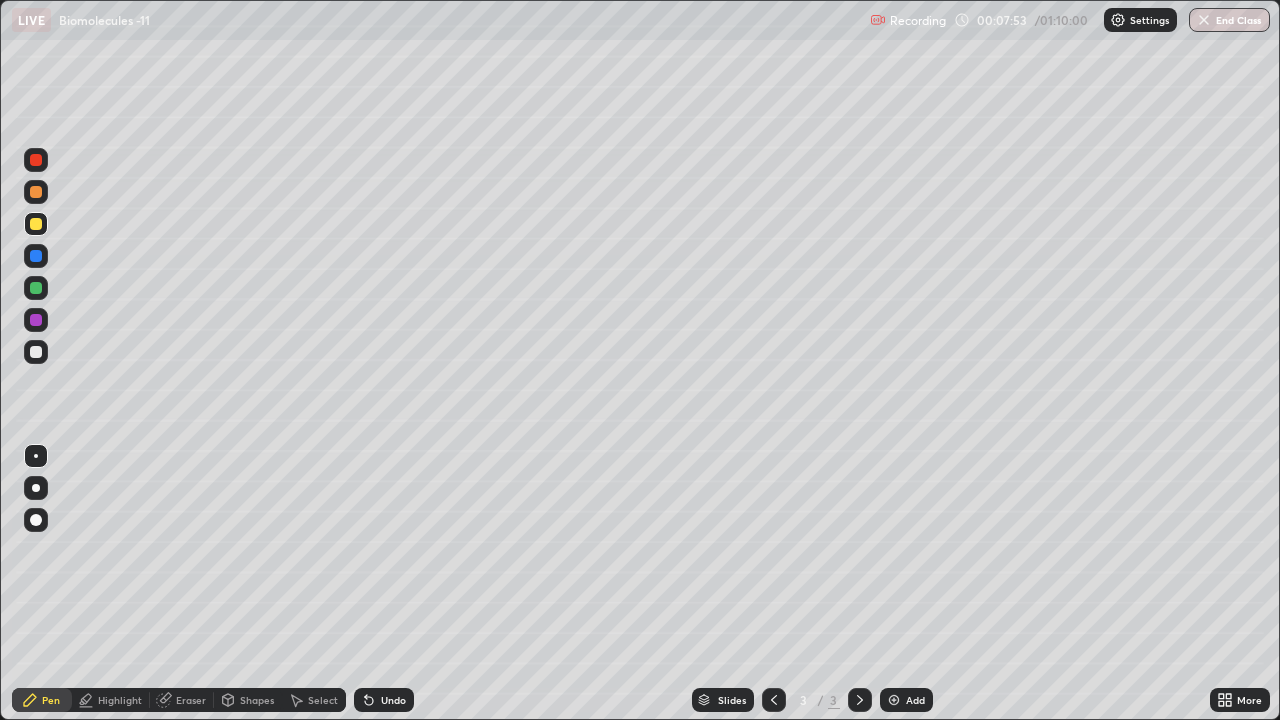 click at bounding box center [36, 352] 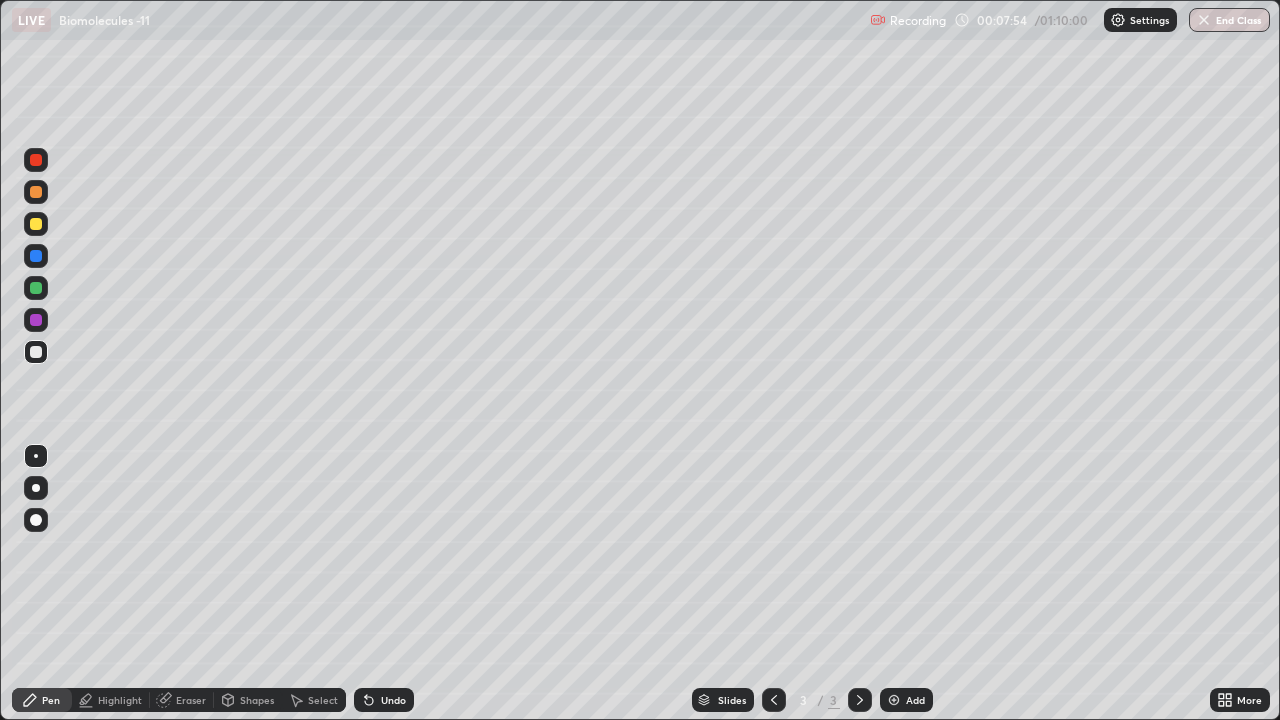 click at bounding box center [36, 288] 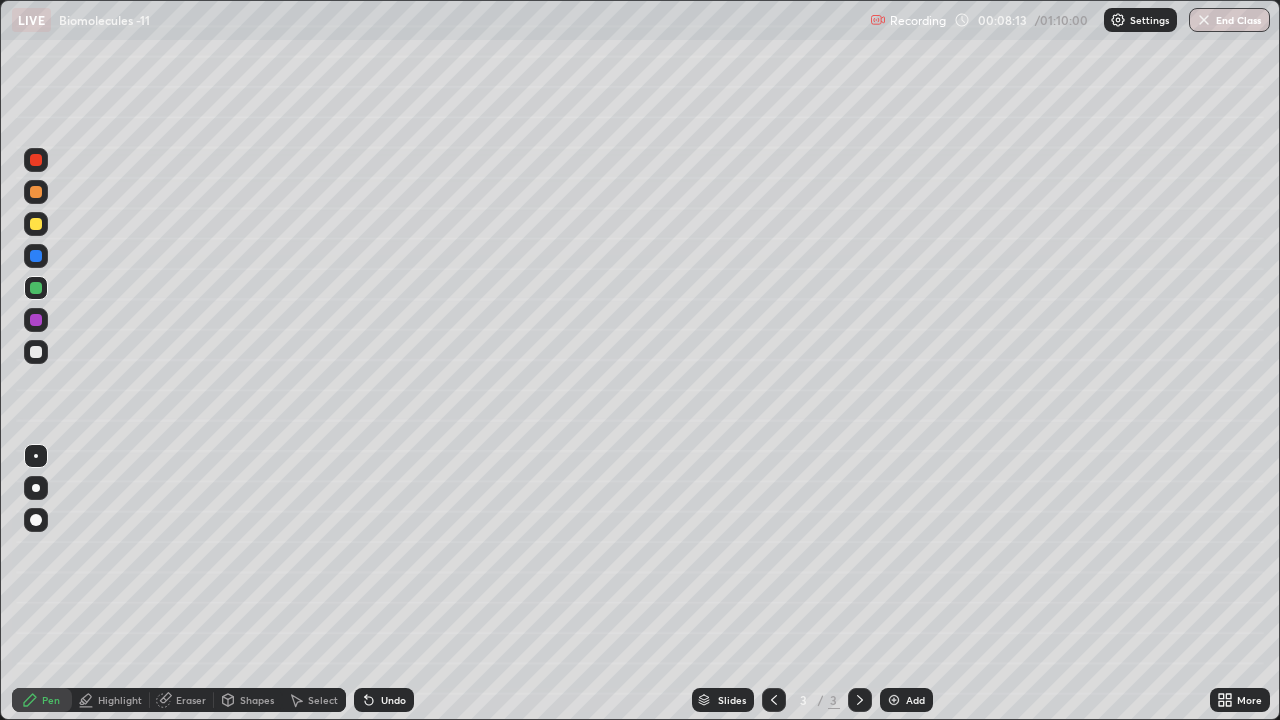 click at bounding box center [36, 224] 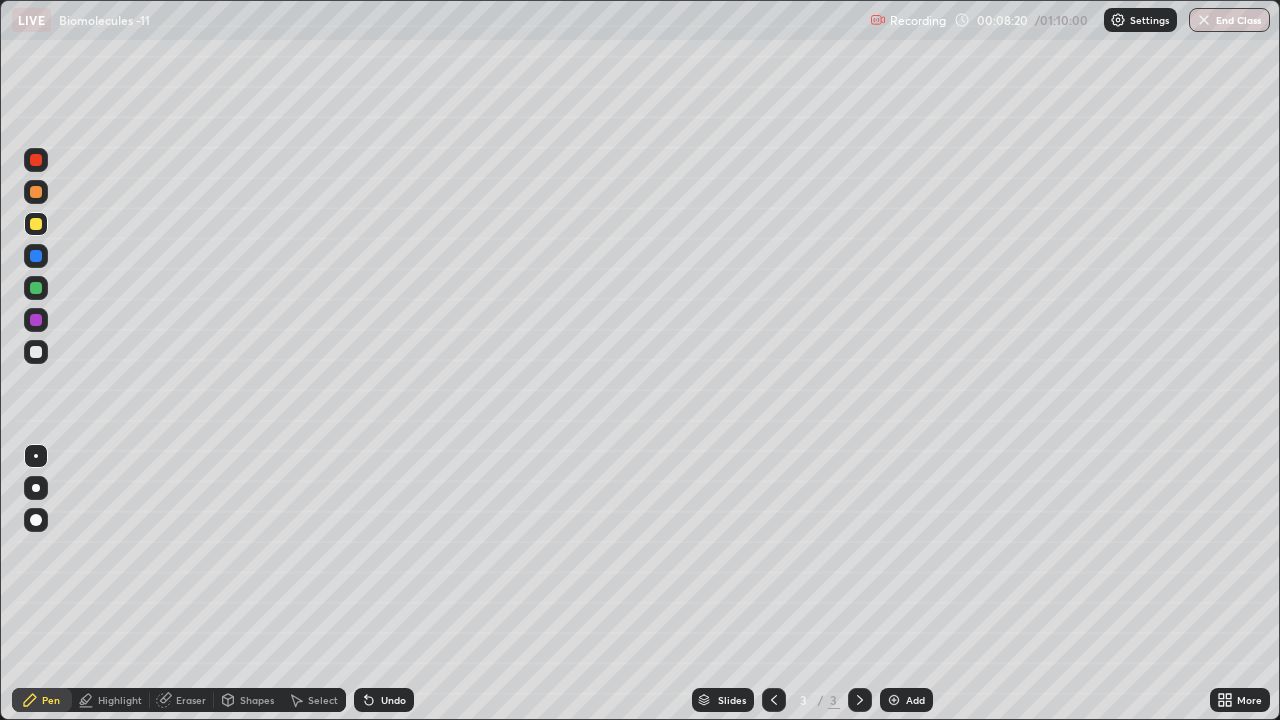 click on "Undo" at bounding box center (384, 700) 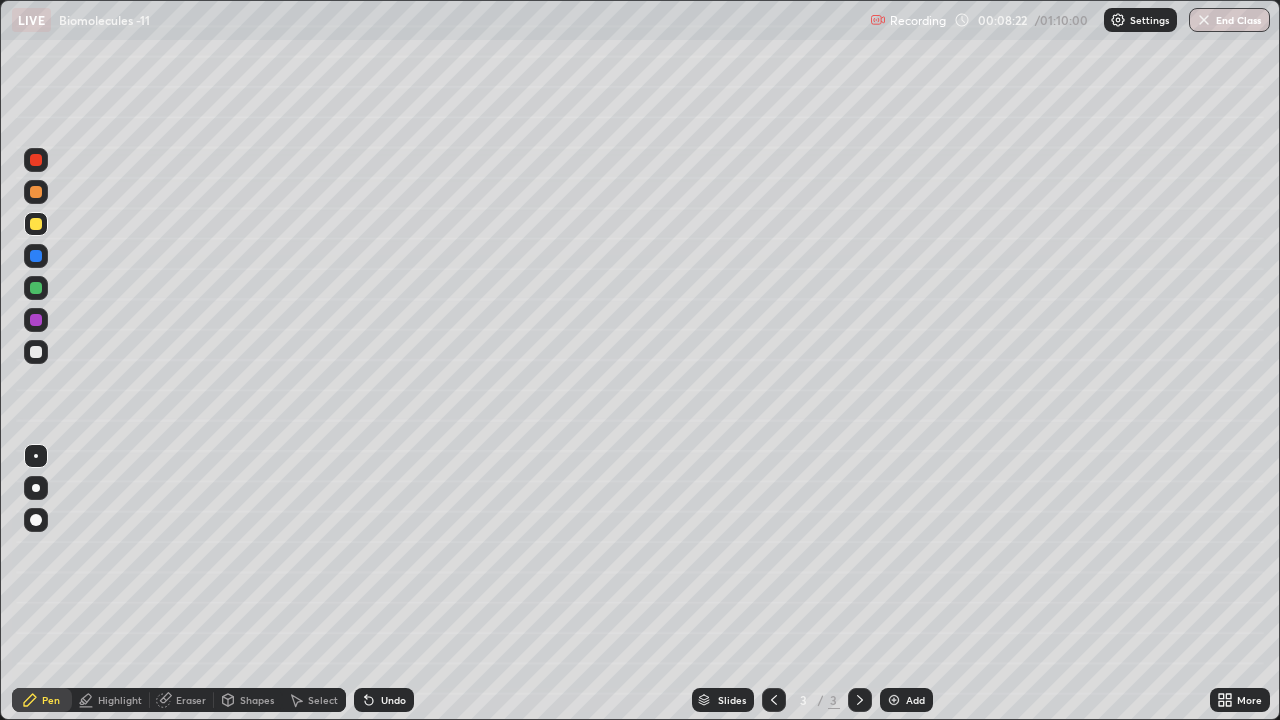 click on "Undo" at bounding box center (384, 700) 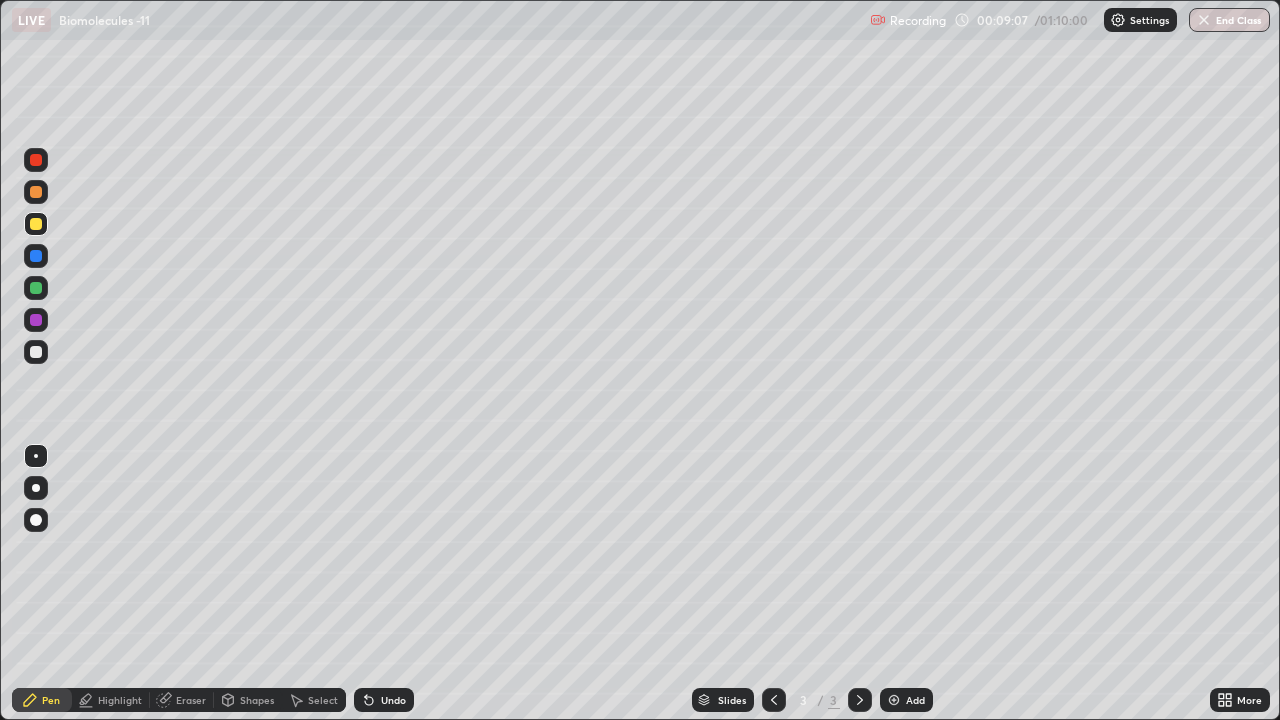 click at bounding box center [36, 288] 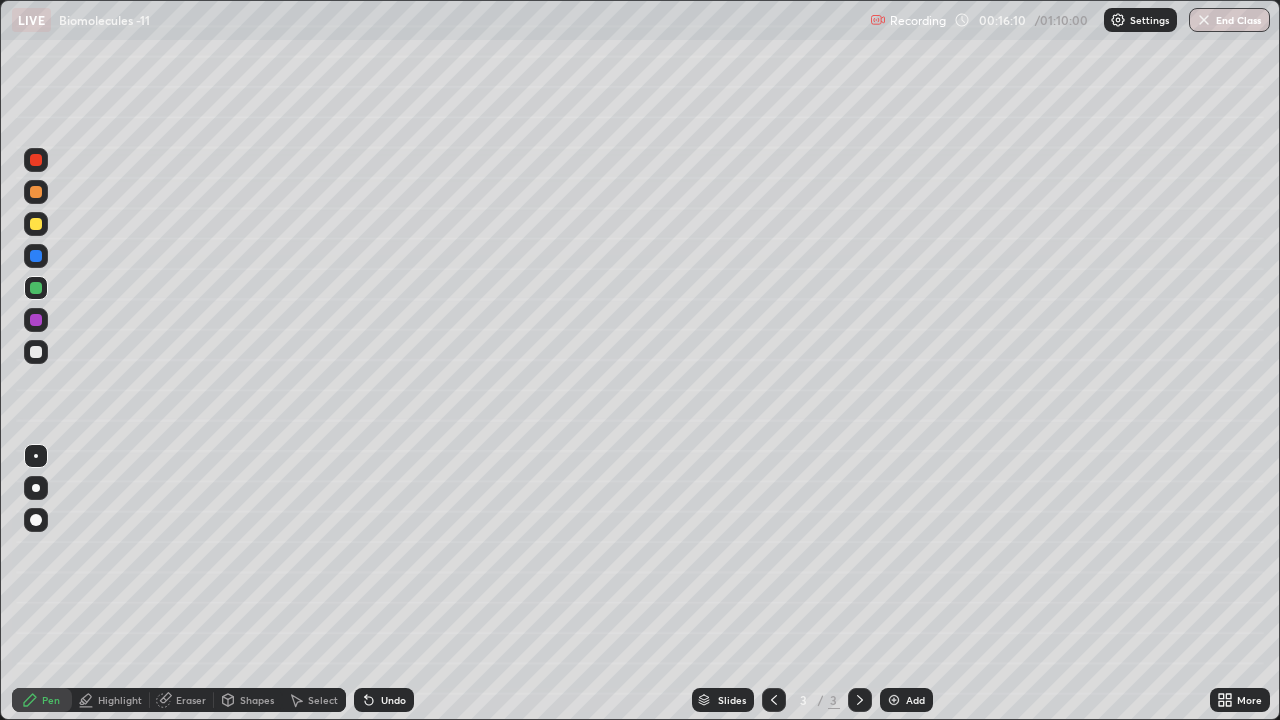 click at bounding box center (894, 700) 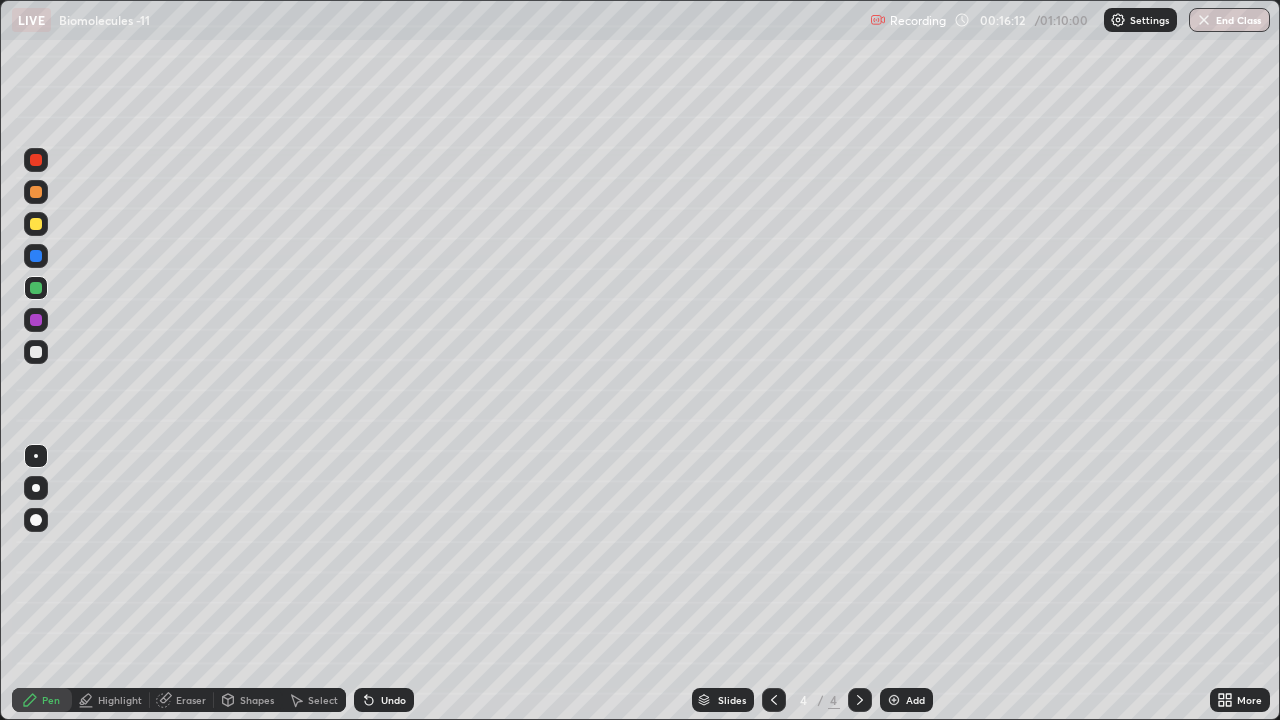 click on "Shapes" at bounding box center (257, 700) 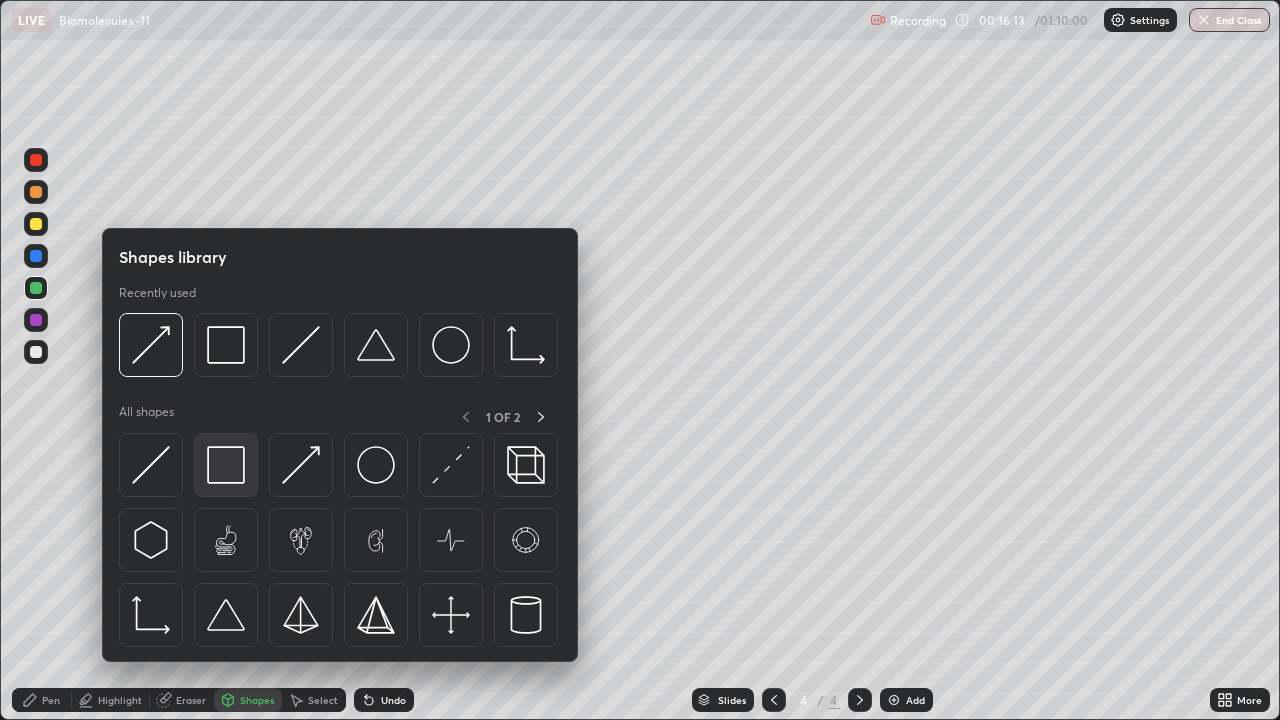 click at bounding box center (226, 465) 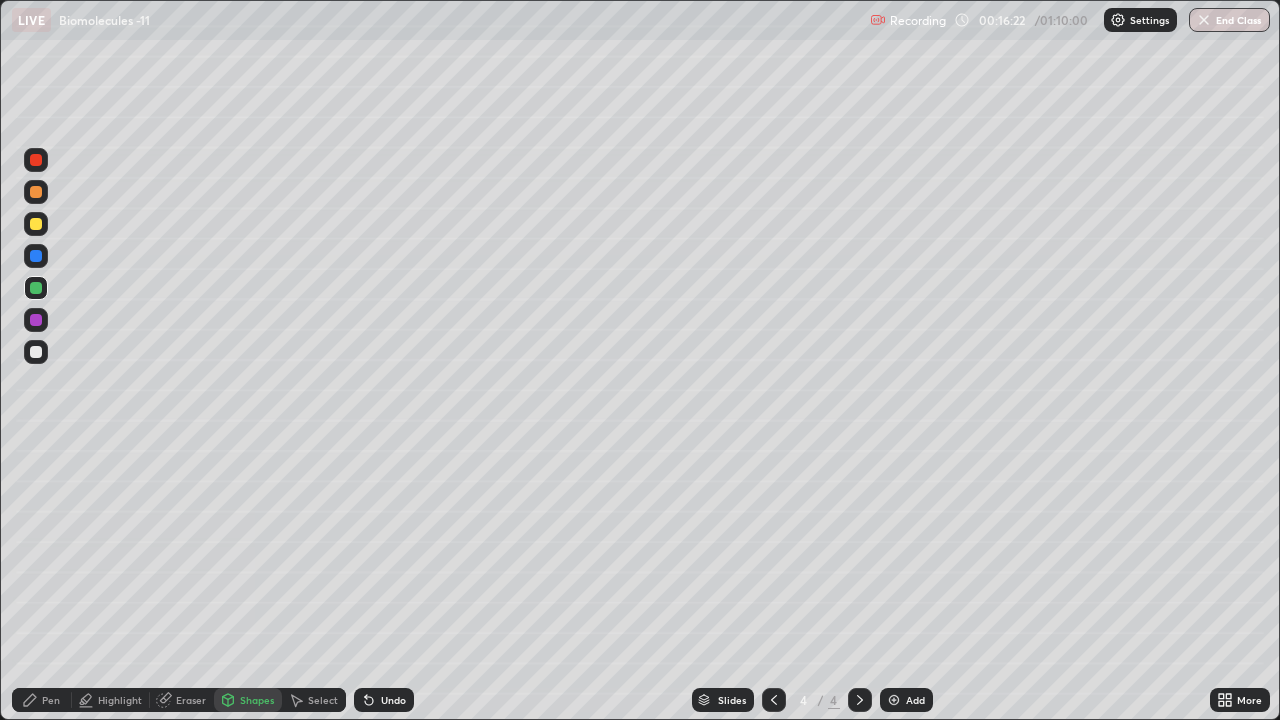 click on "Pen" at bounding box center [51, 700] 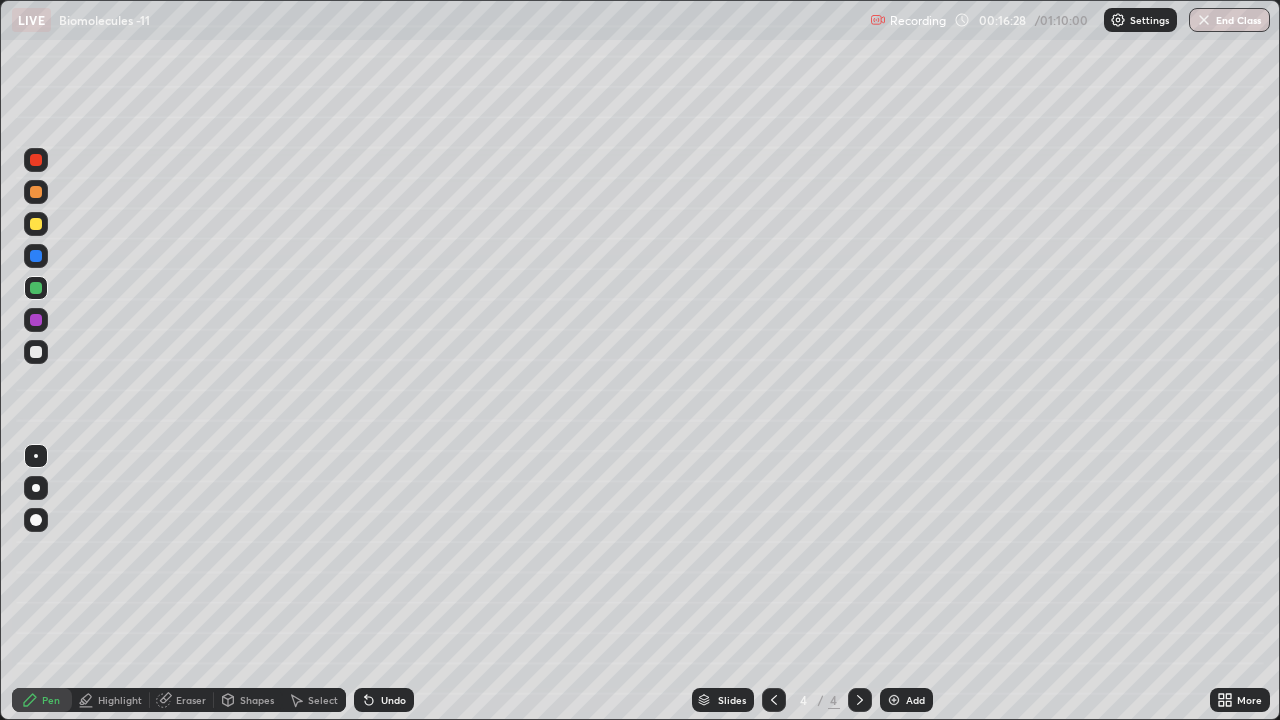 click on "Undo" at bounding box center (393, 700) 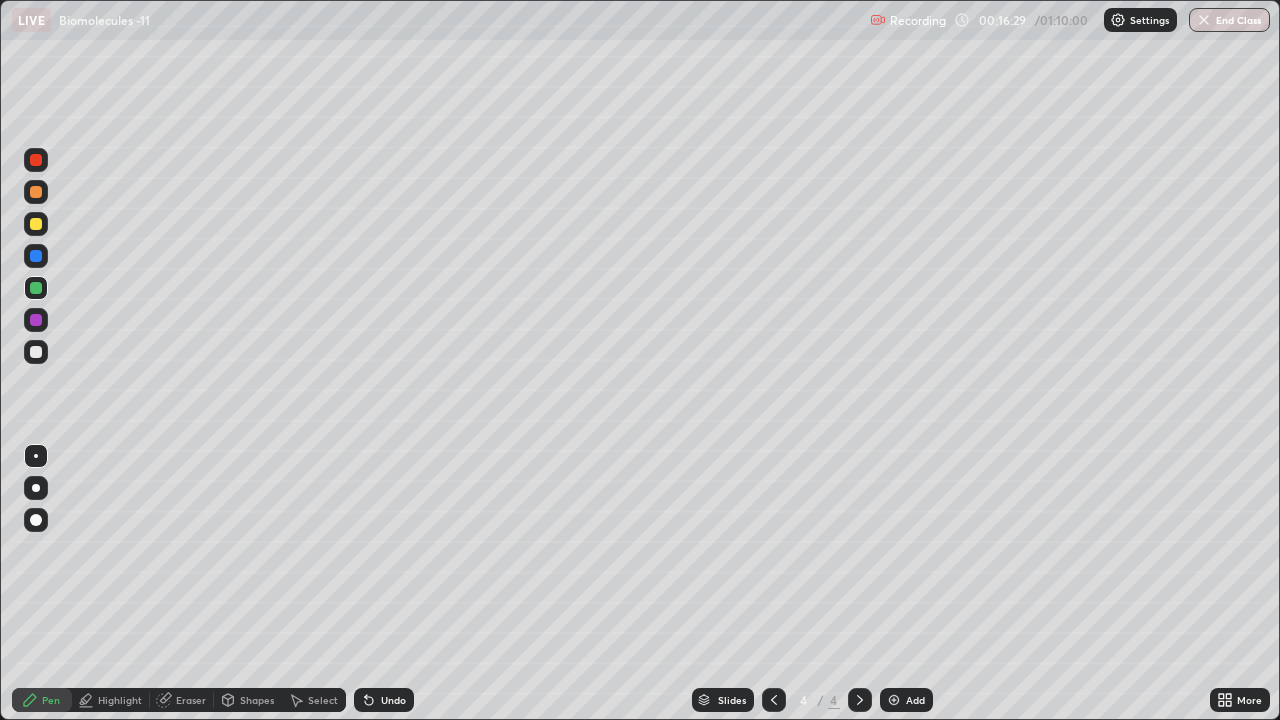 click on "Shapes" at bounding box center (257, 700) 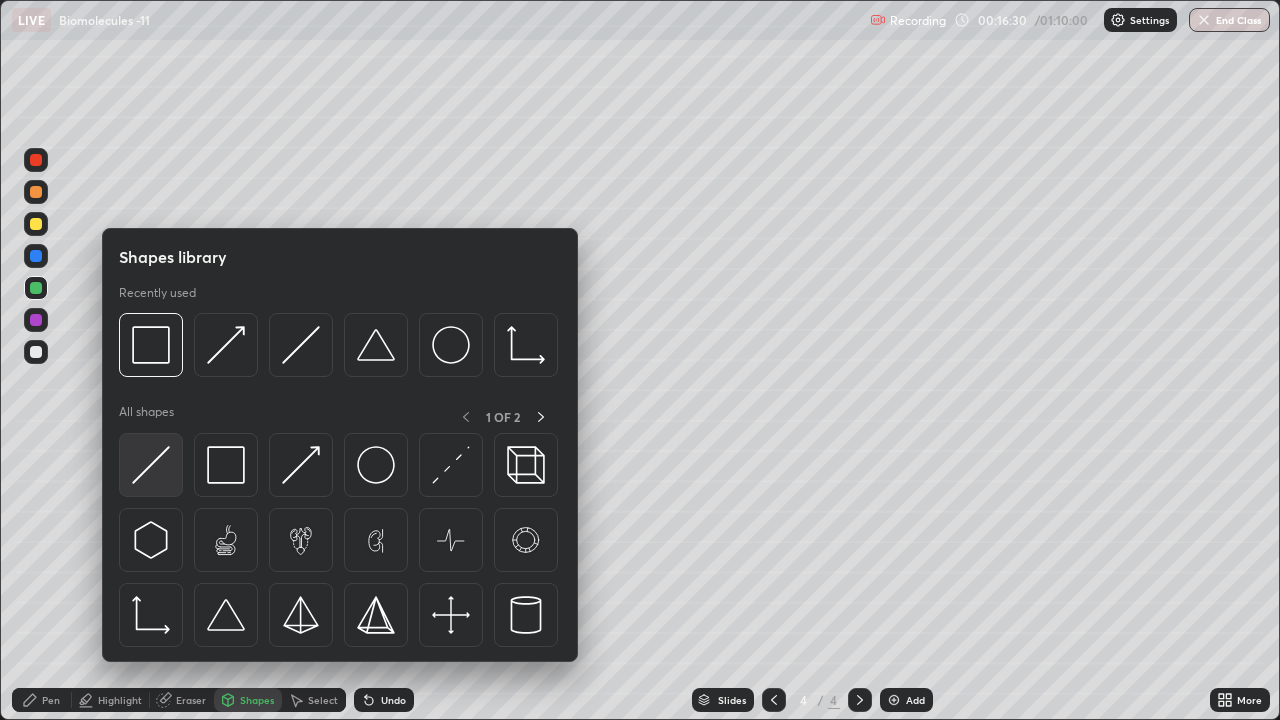 click at bounding box center [151, 465] 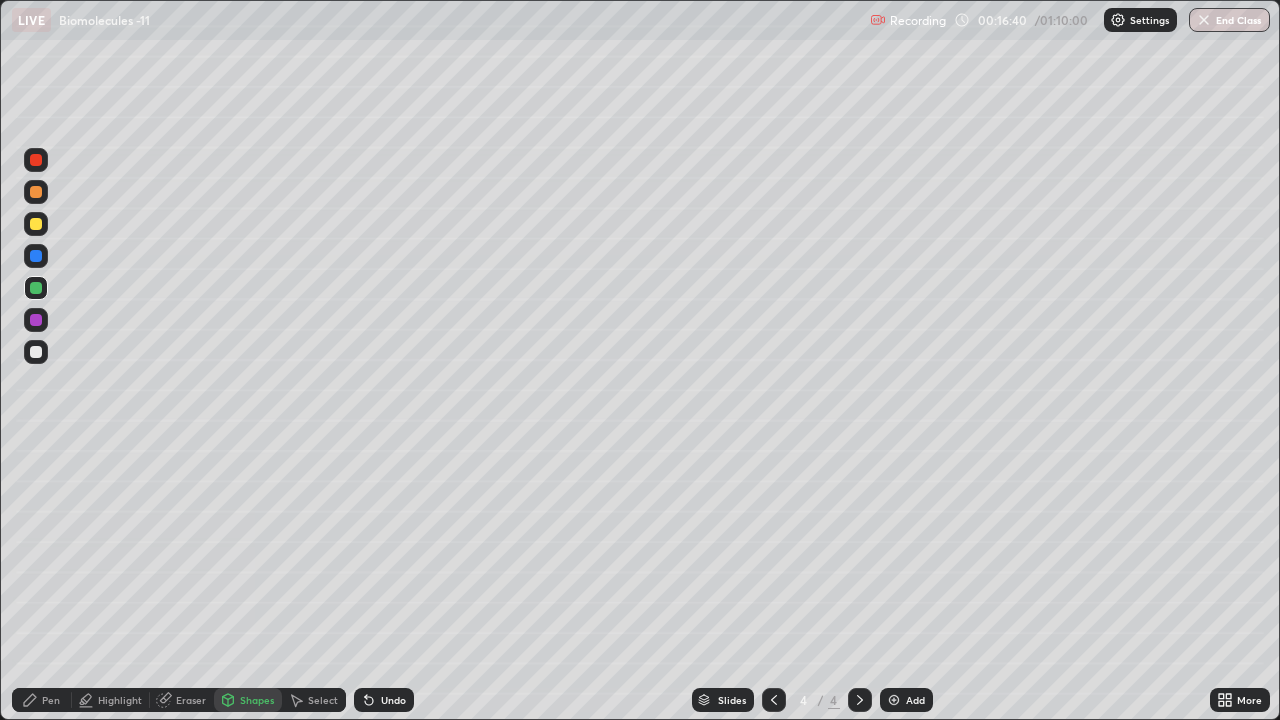 click on "Pen" at bounding box center [51, 700] 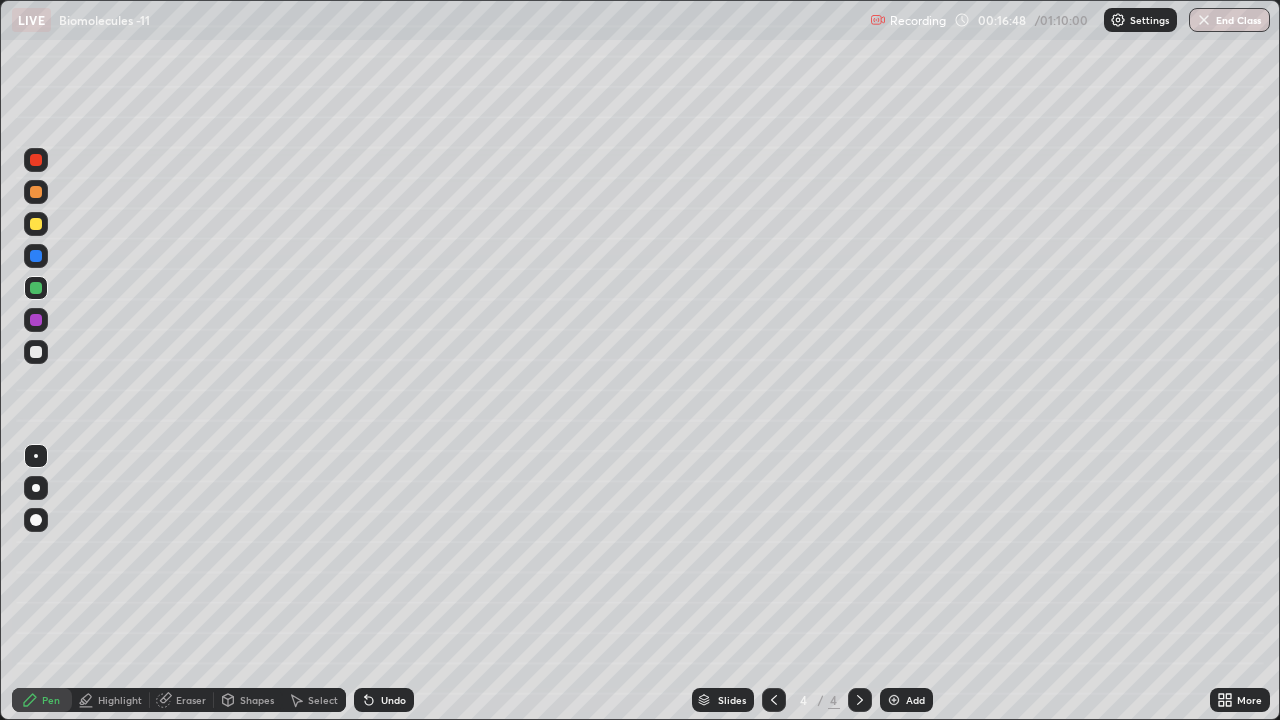 click at bounding box center (36, 224) 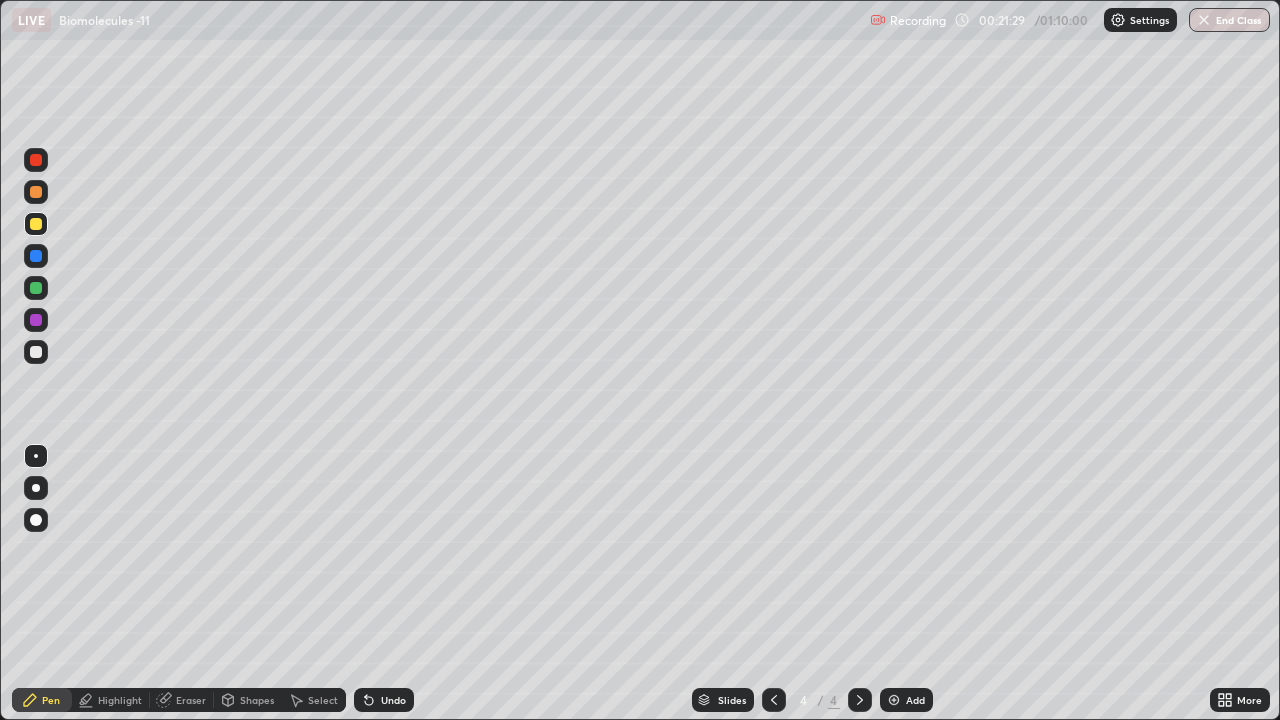 click at bounding box center [36, 224] 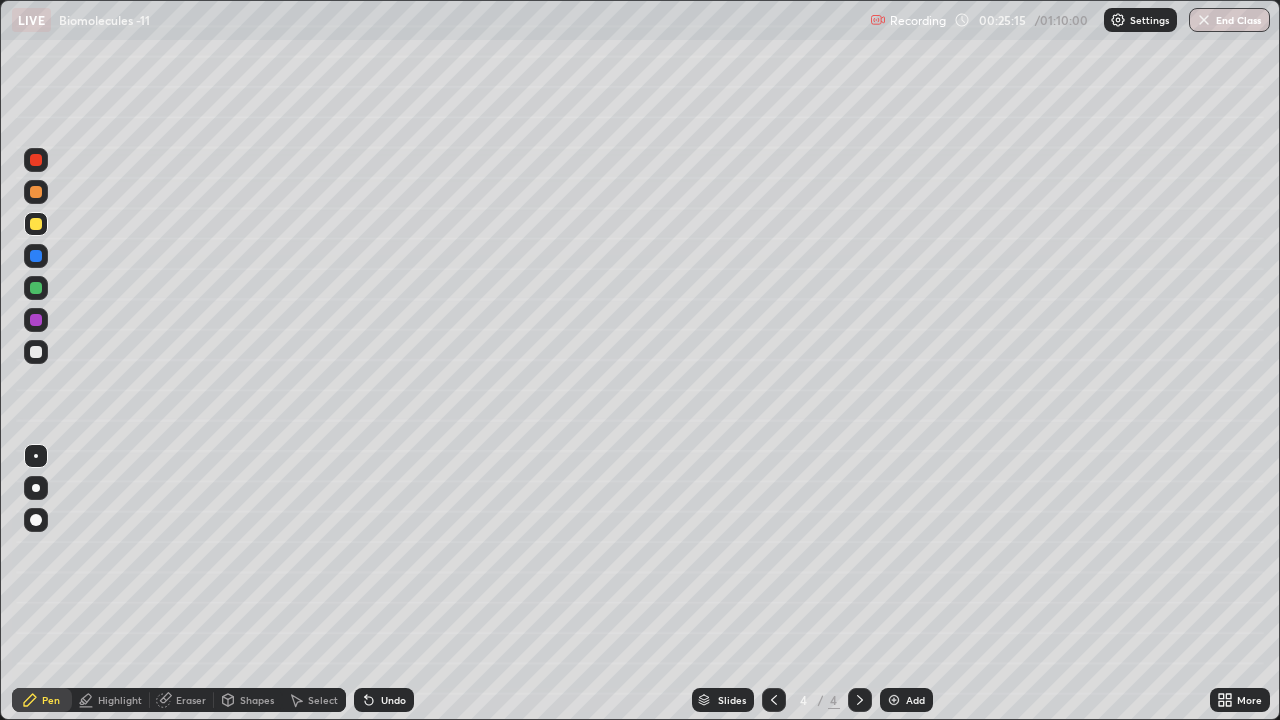 click at bounding box center (894, 700) 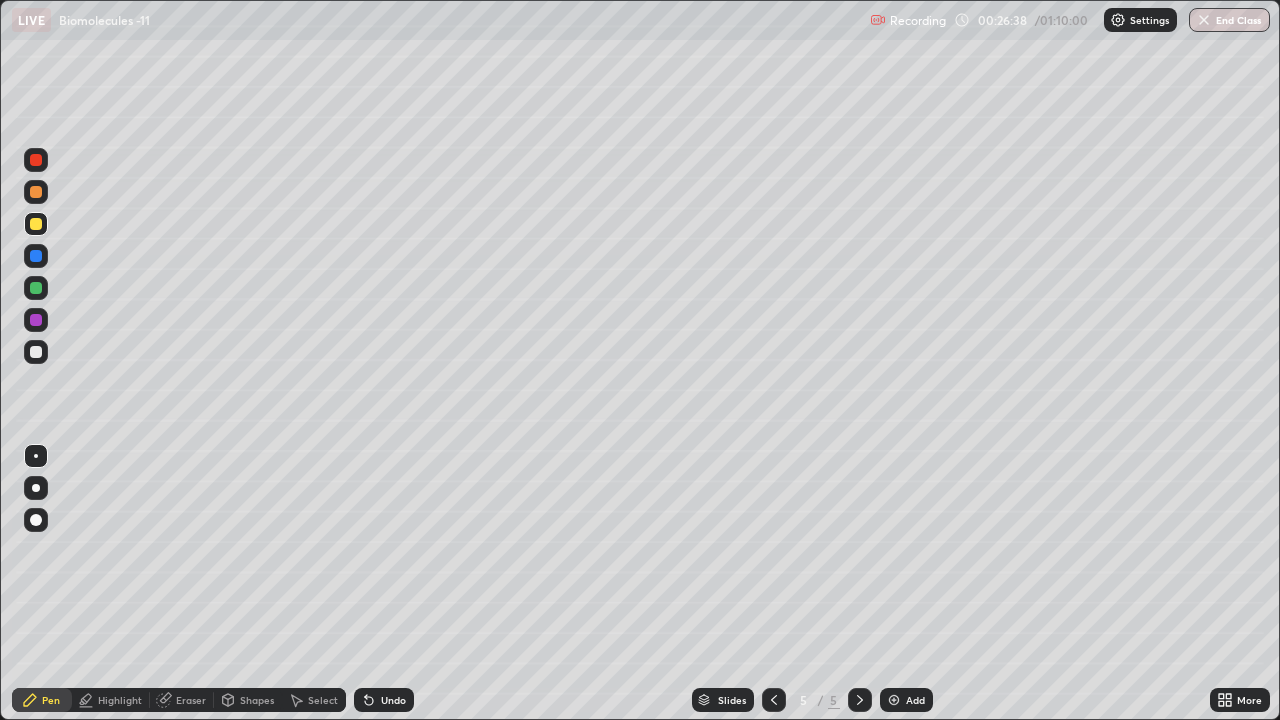 click at bounding box center [36, 352] 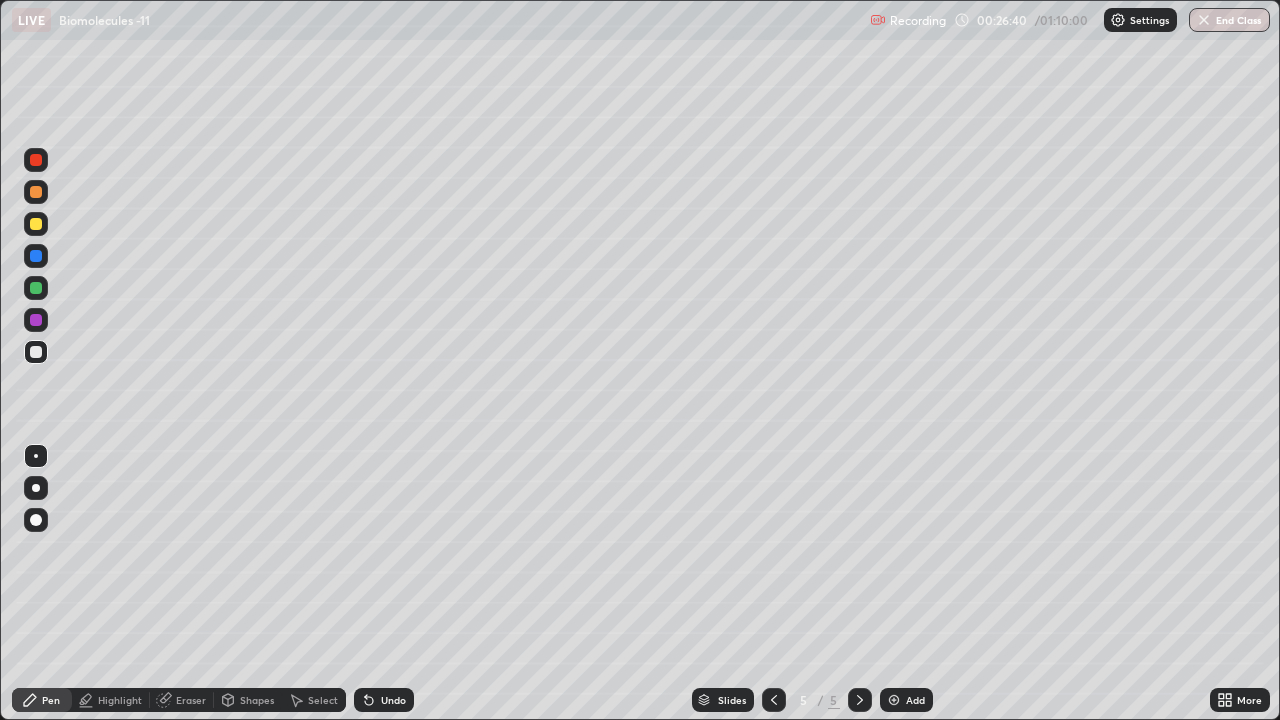 click at bounding box center (36, 488) 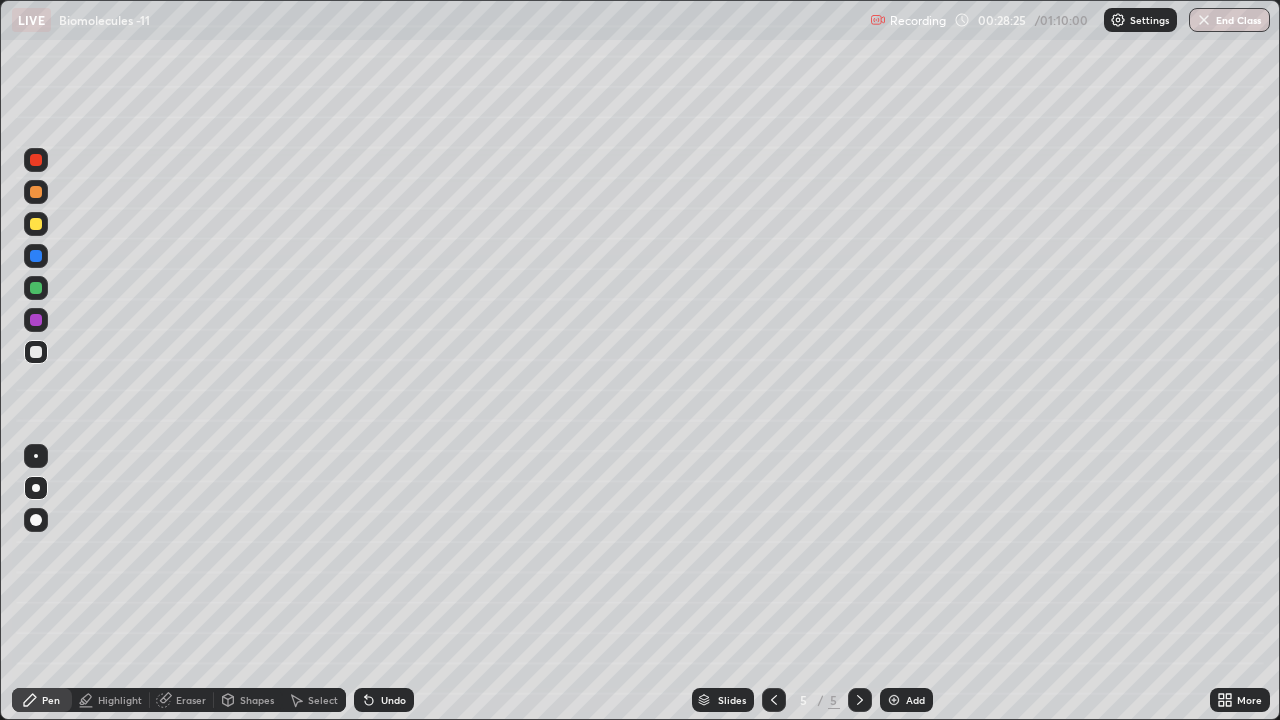 click at bounding box center (894, 700) 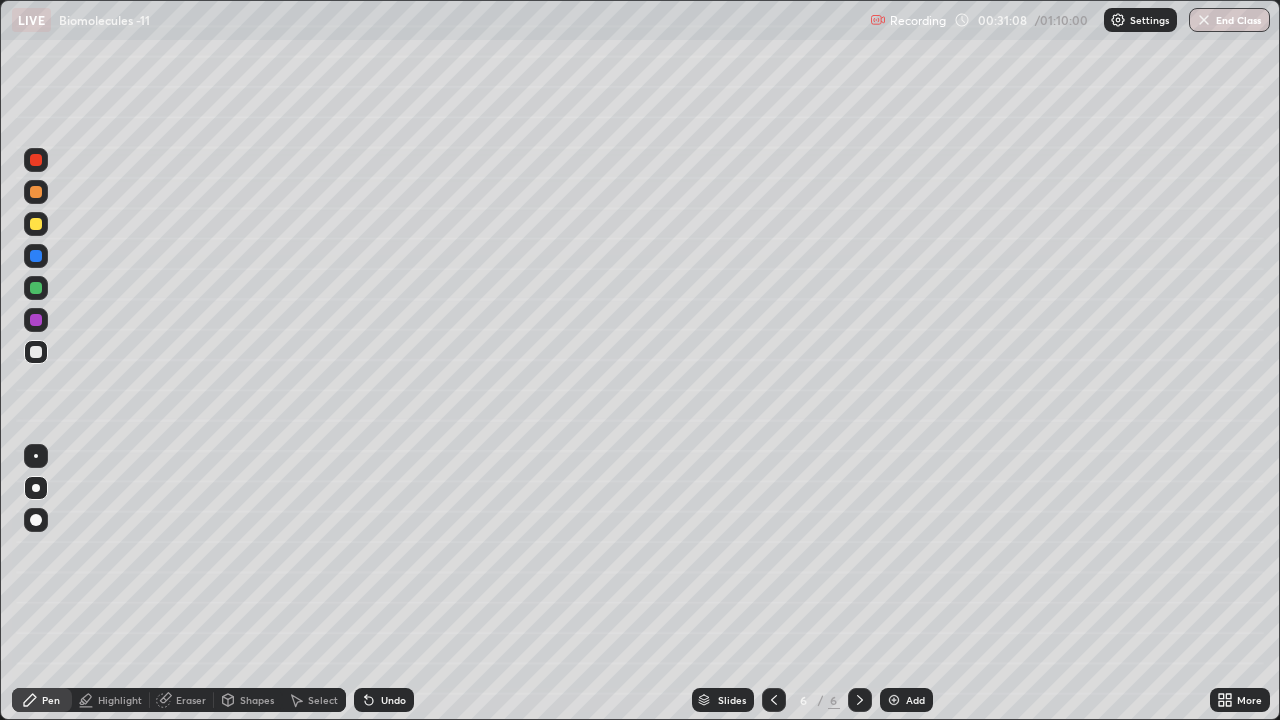 click at bounding box center (894, 700) 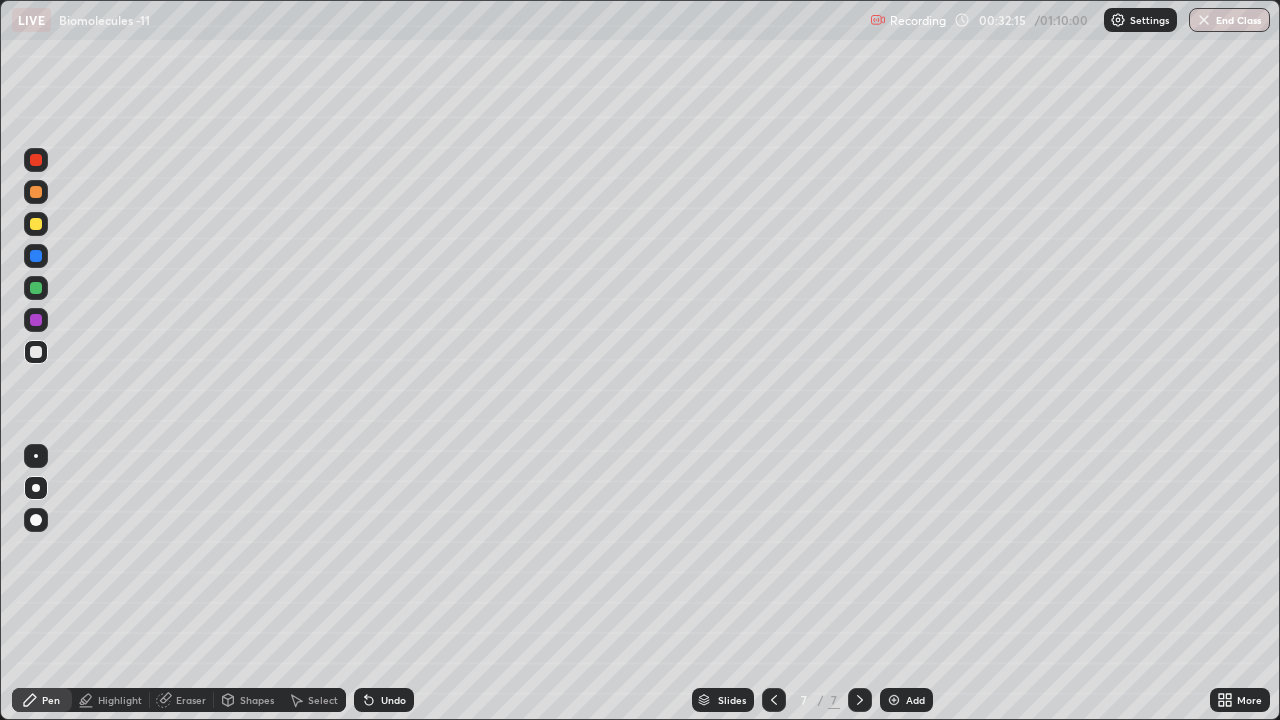 click at bounding box center (774, 700) 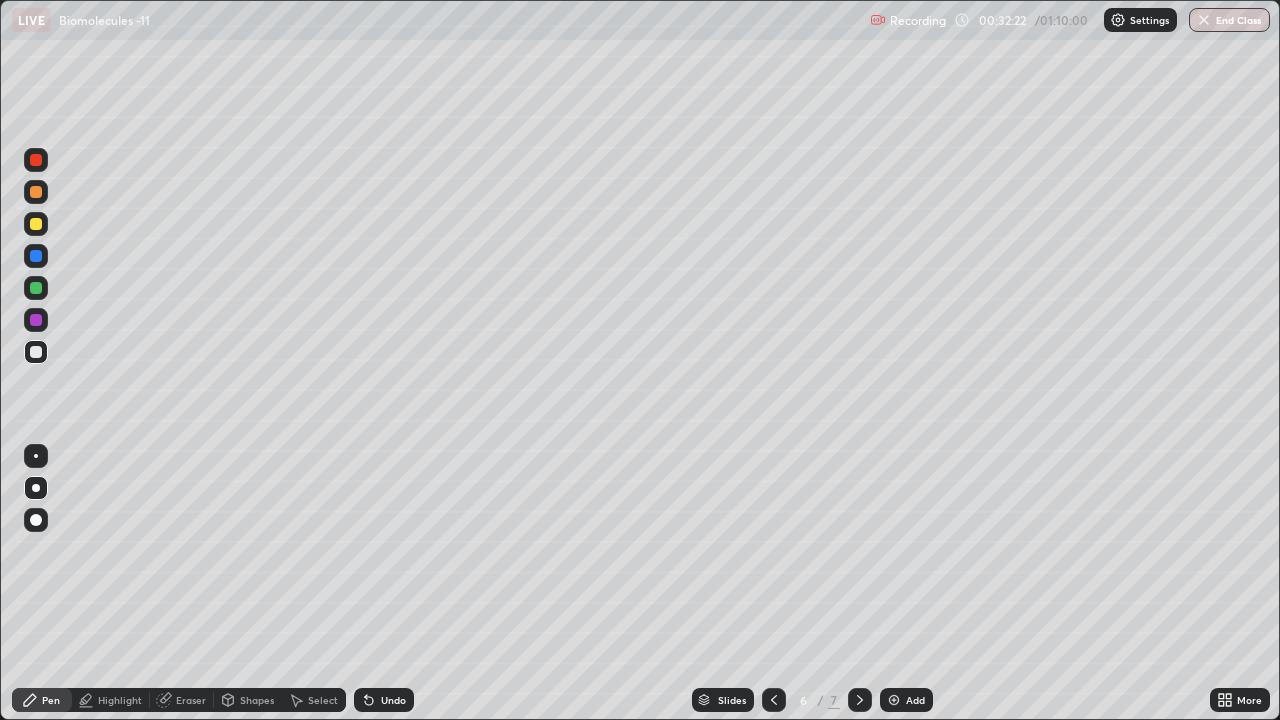 click 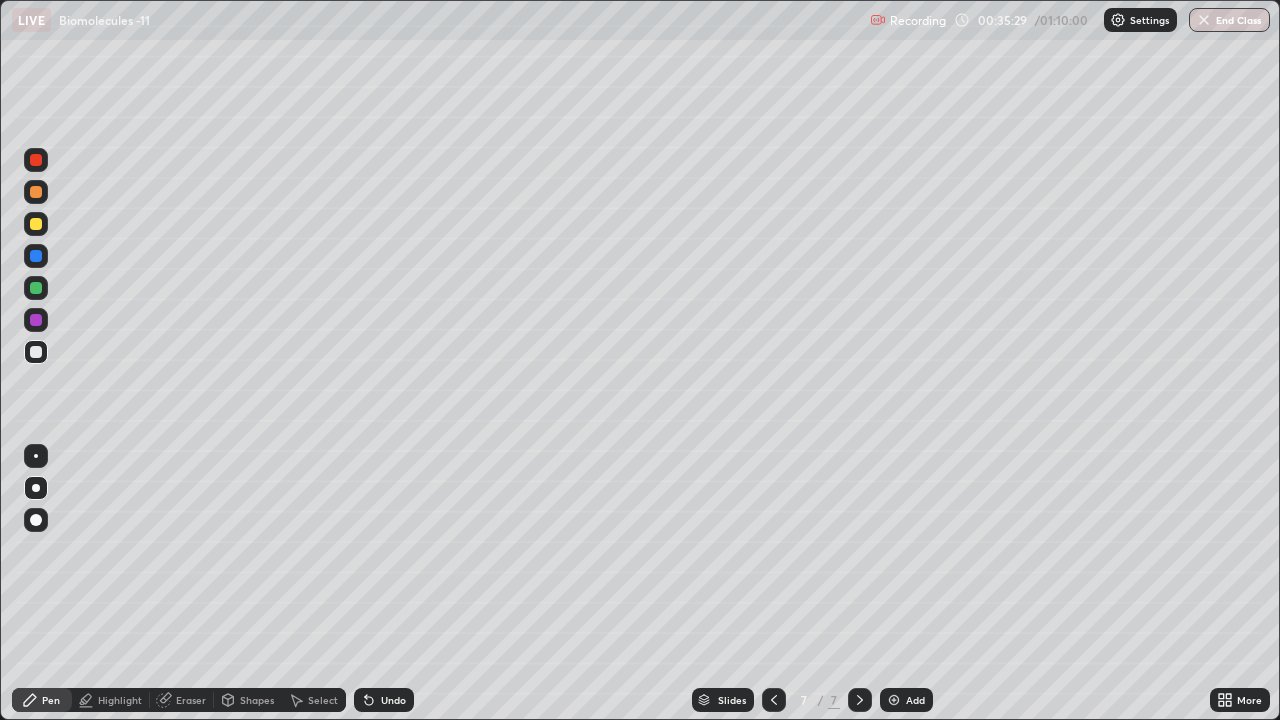 click at bounding box center (894, 700) 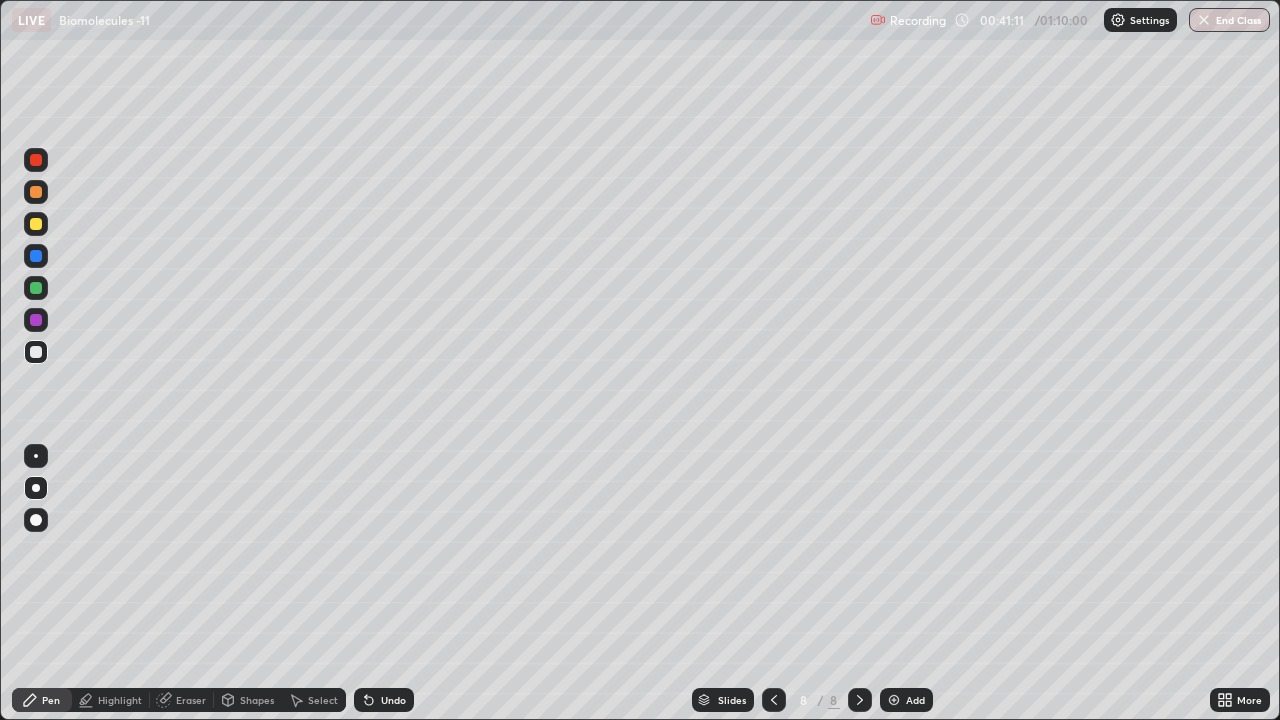 click at bounding box center [894, 700] 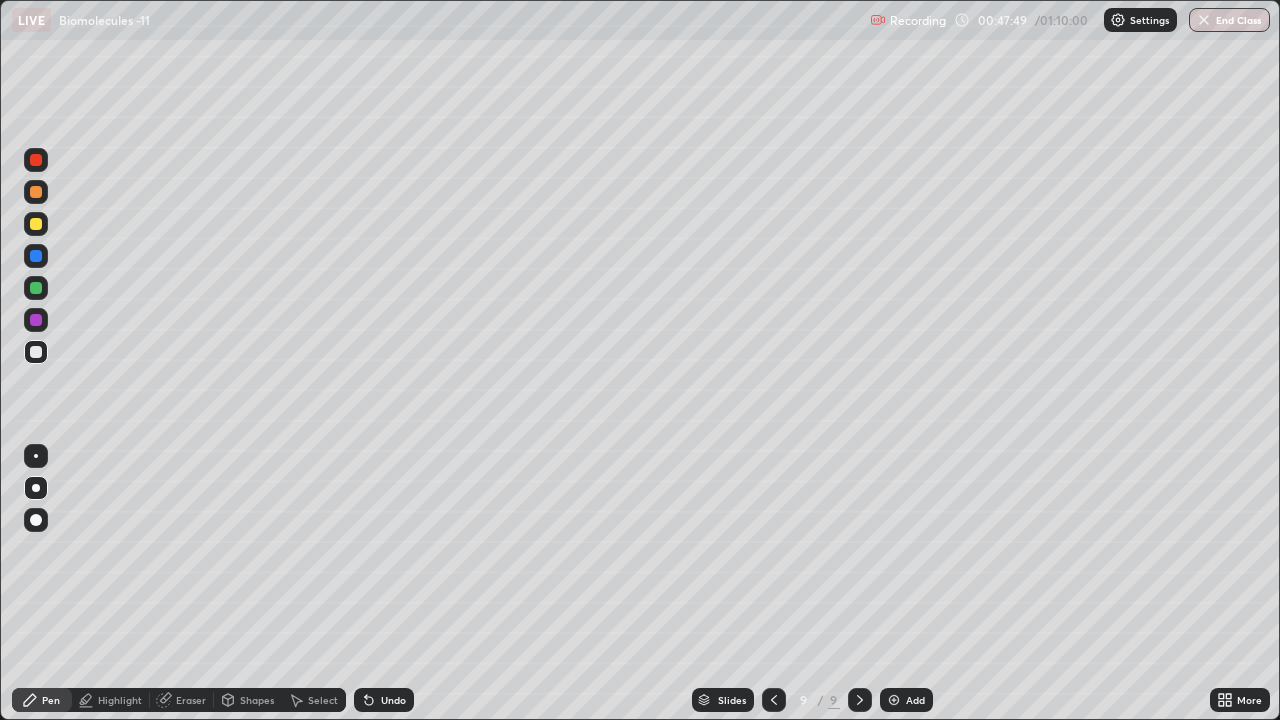 click at bounding box center (774, 700) 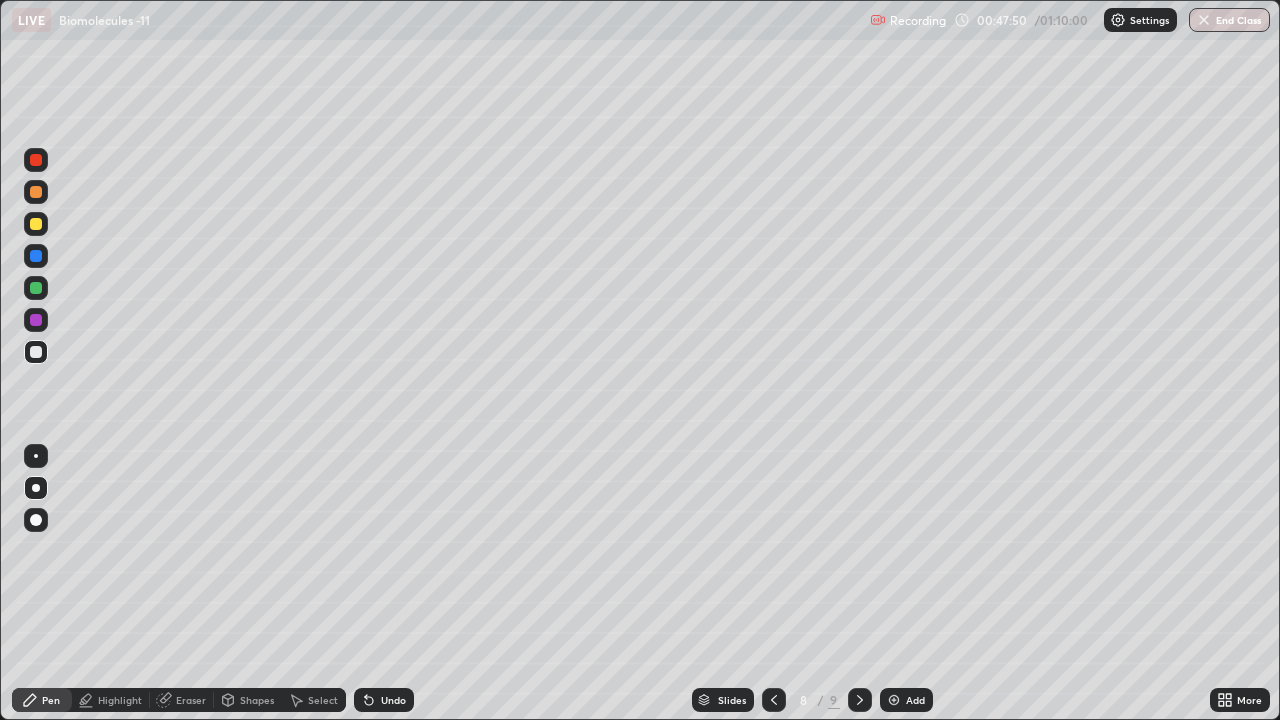 click 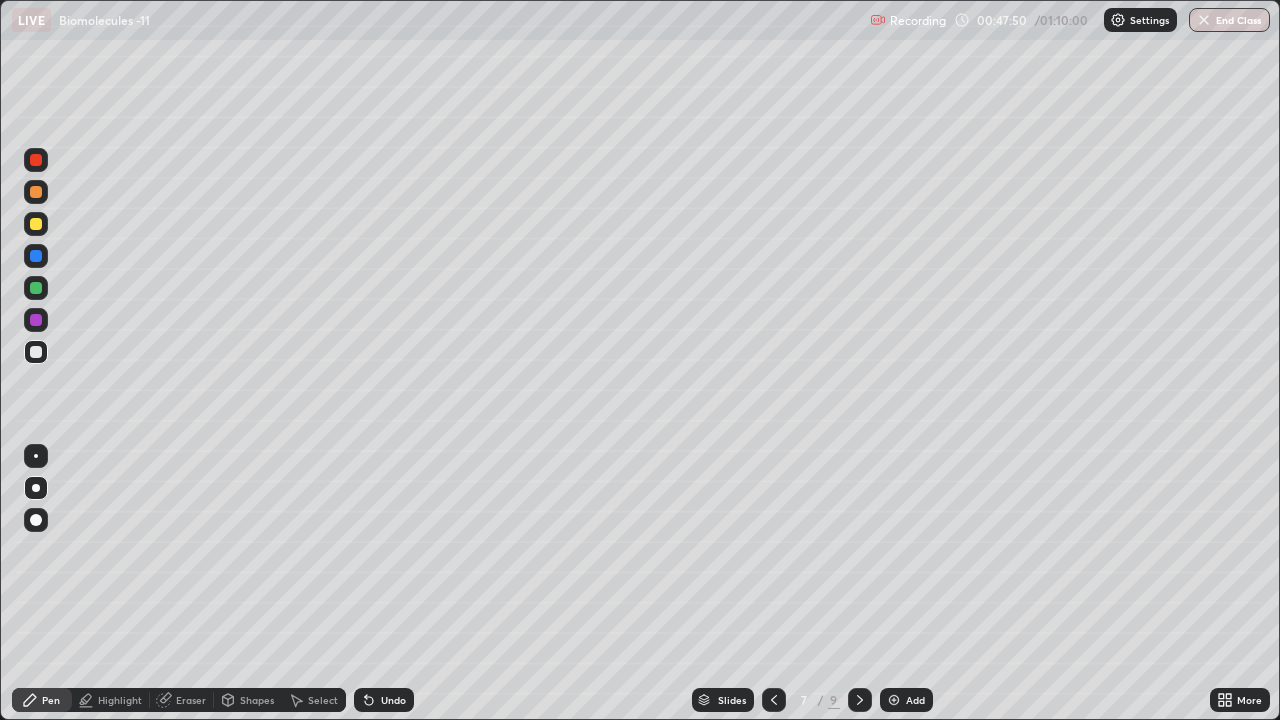 click 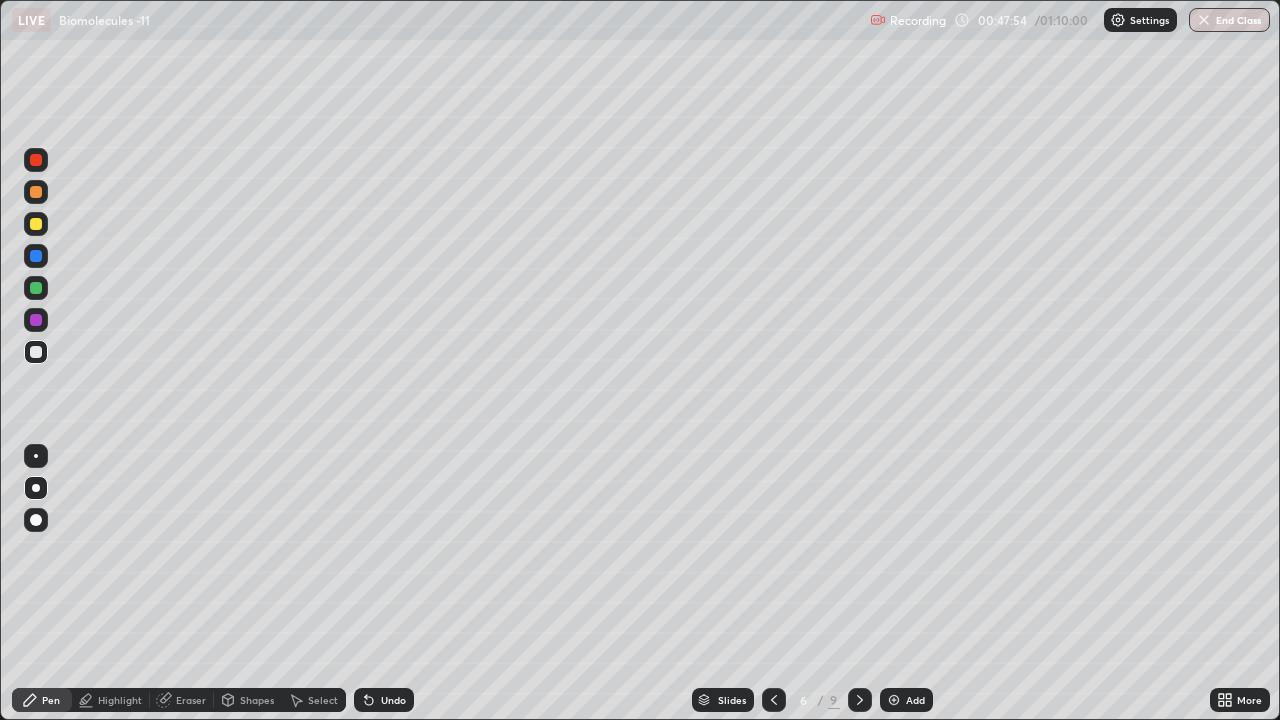 click 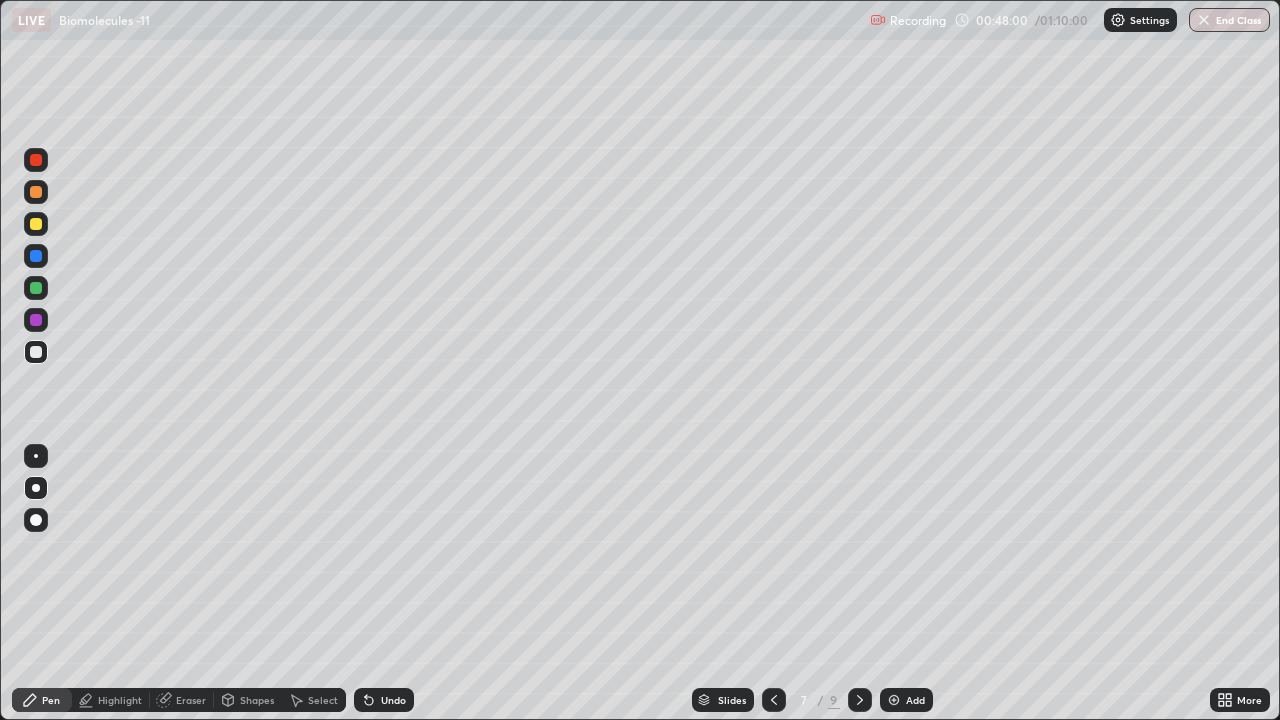click at bounding box center (860, 700) 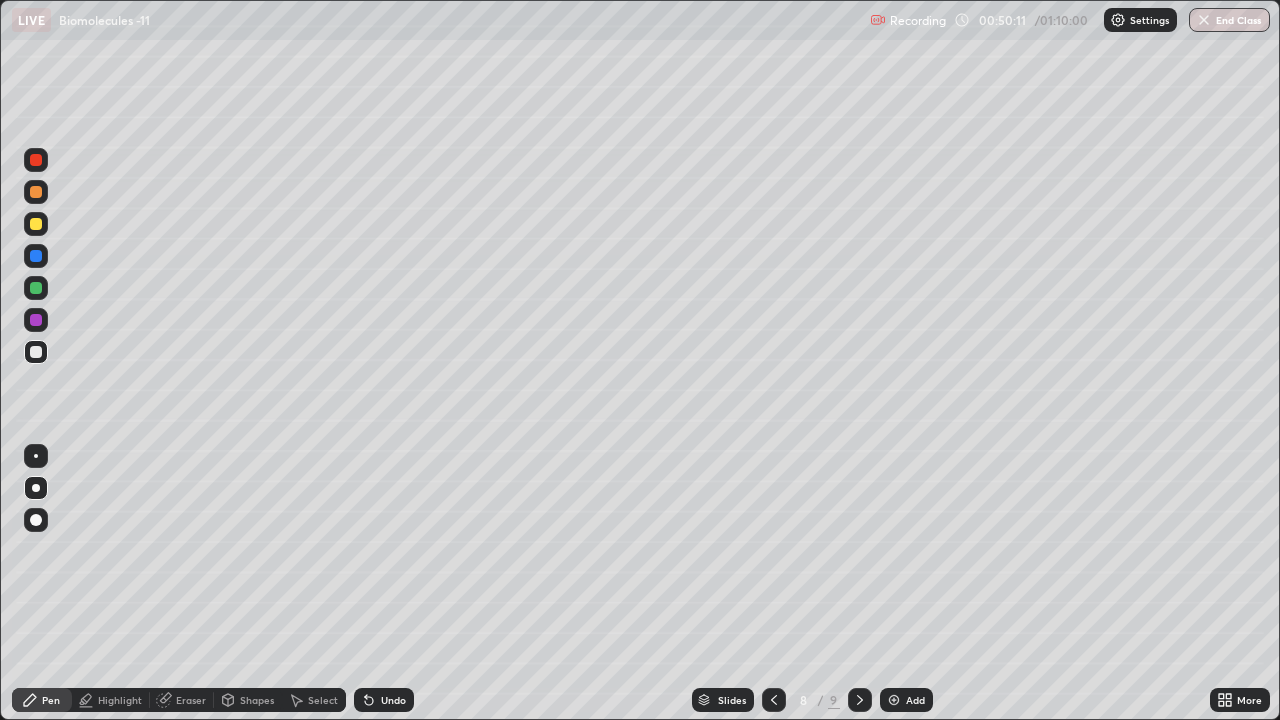 click 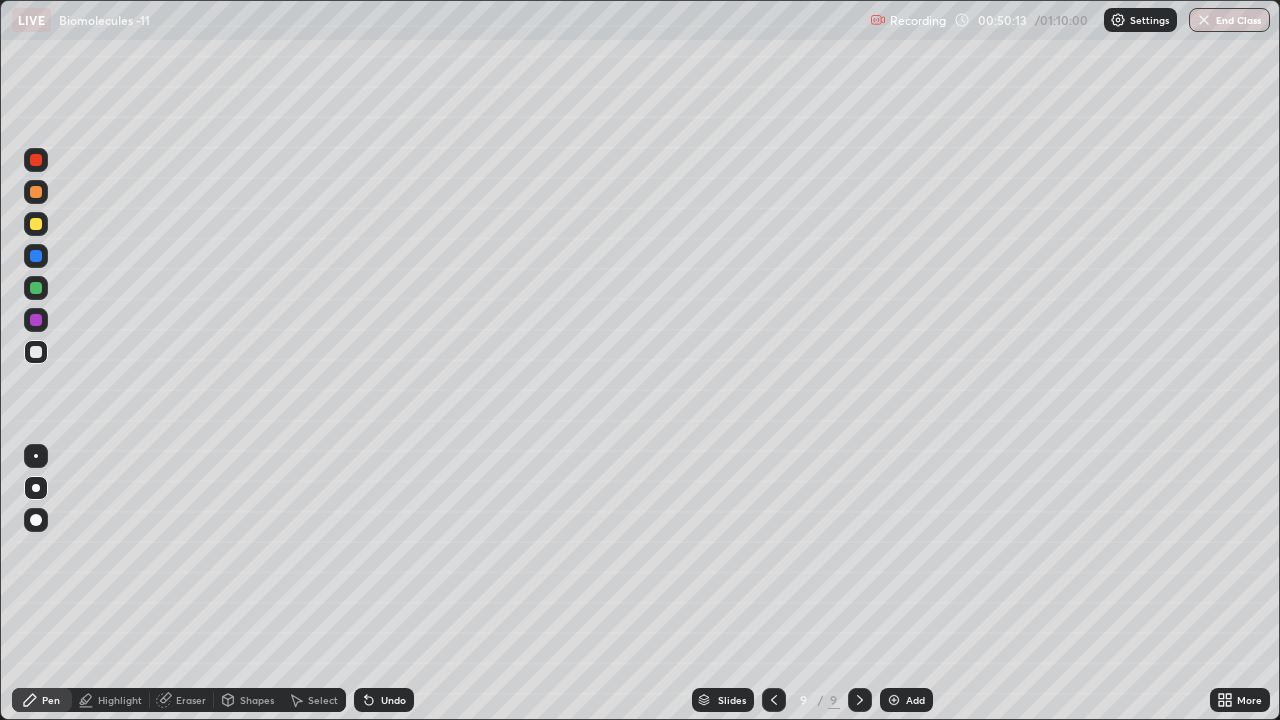 click 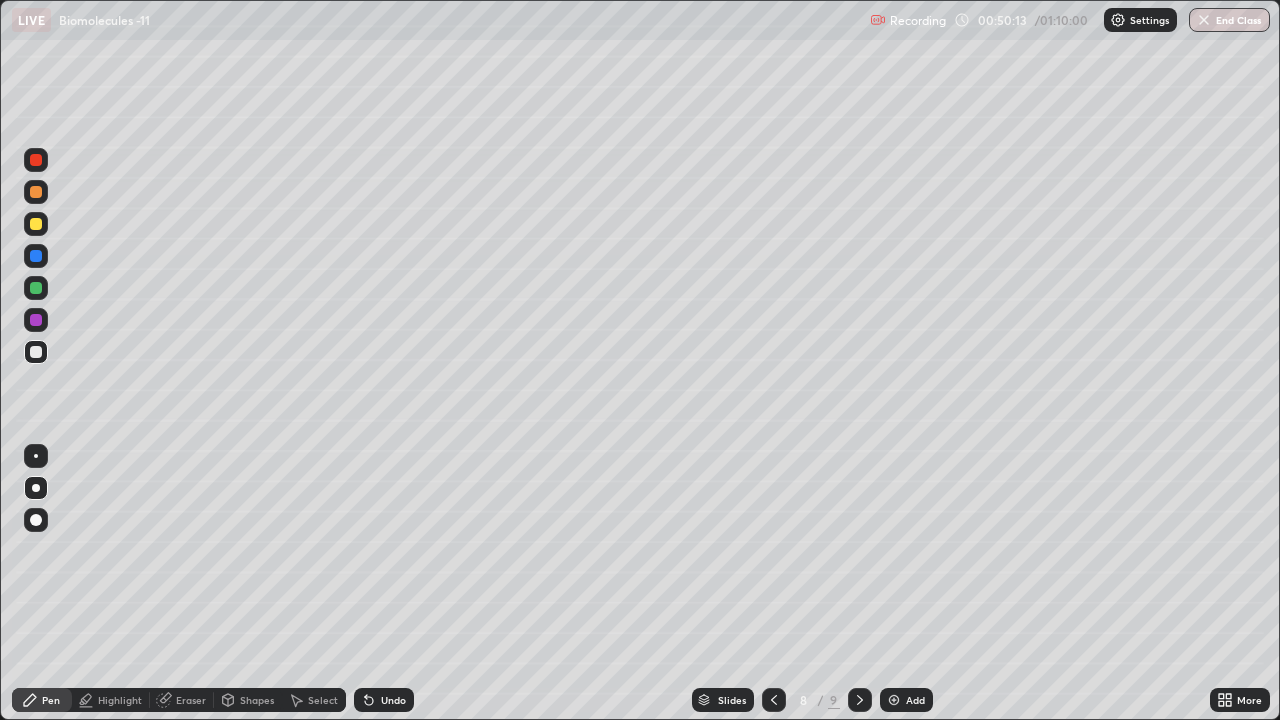 click at bounding box center (774, 700) 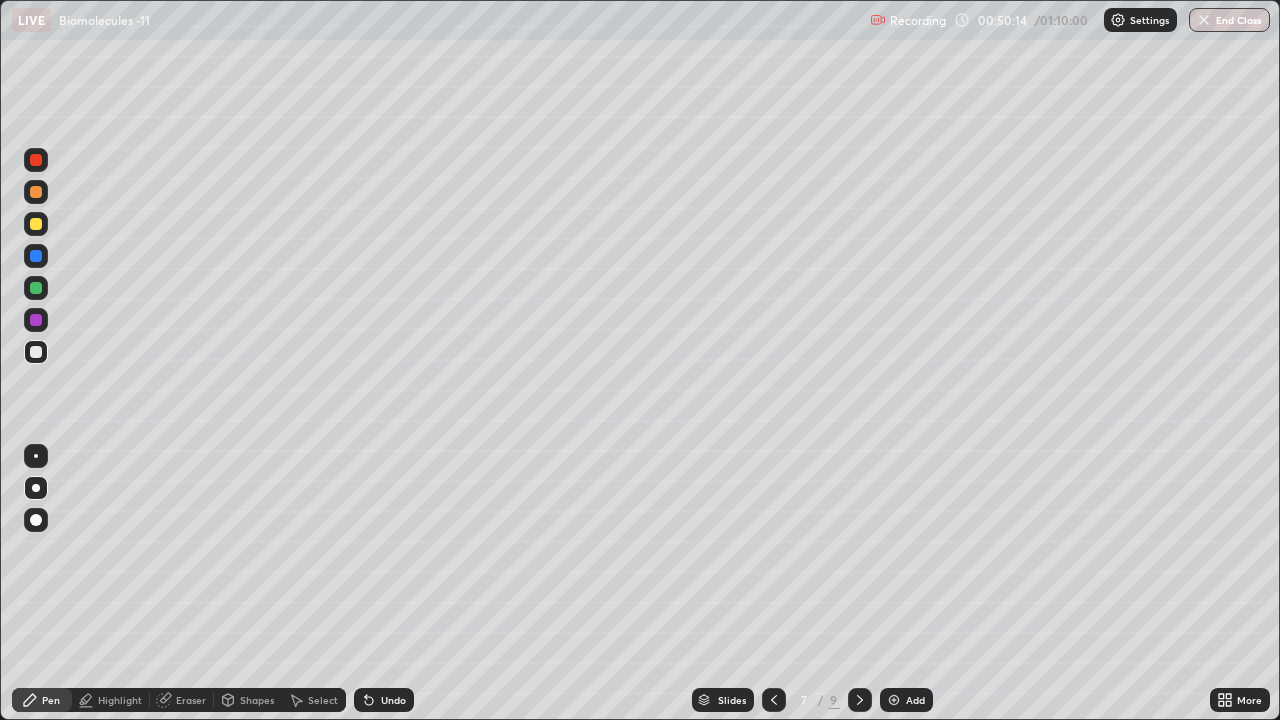click 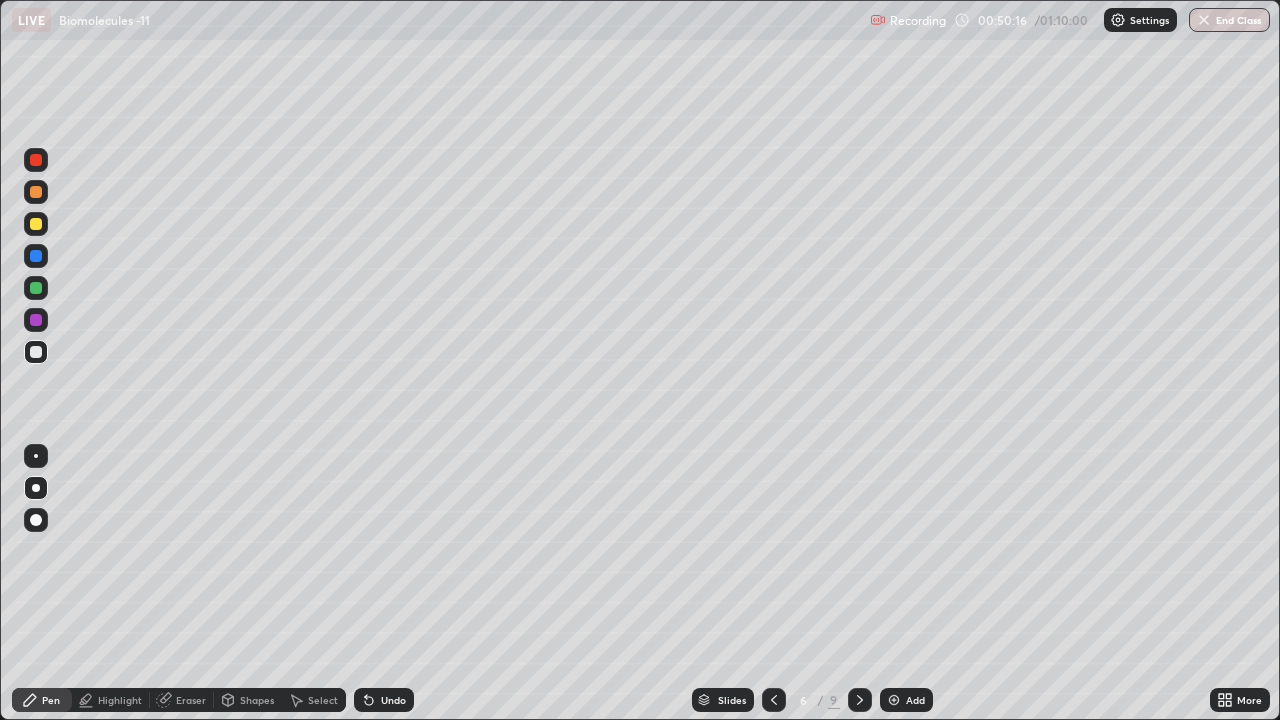 click 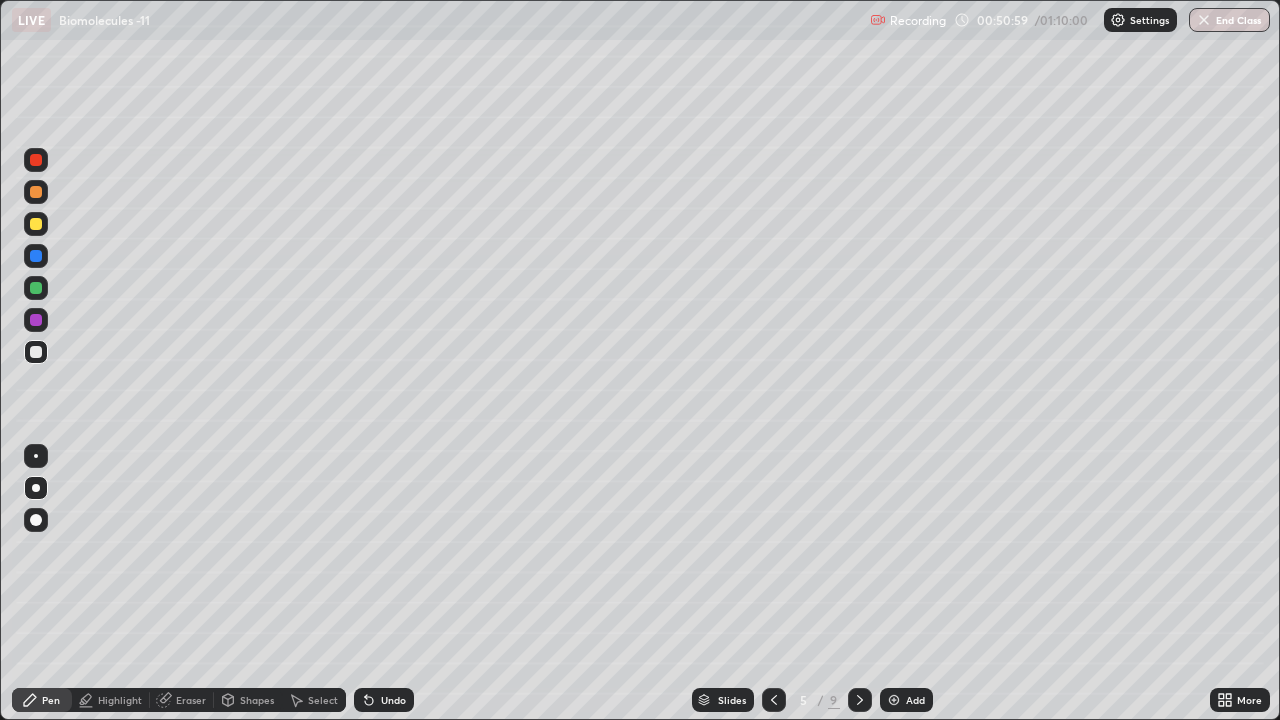 click 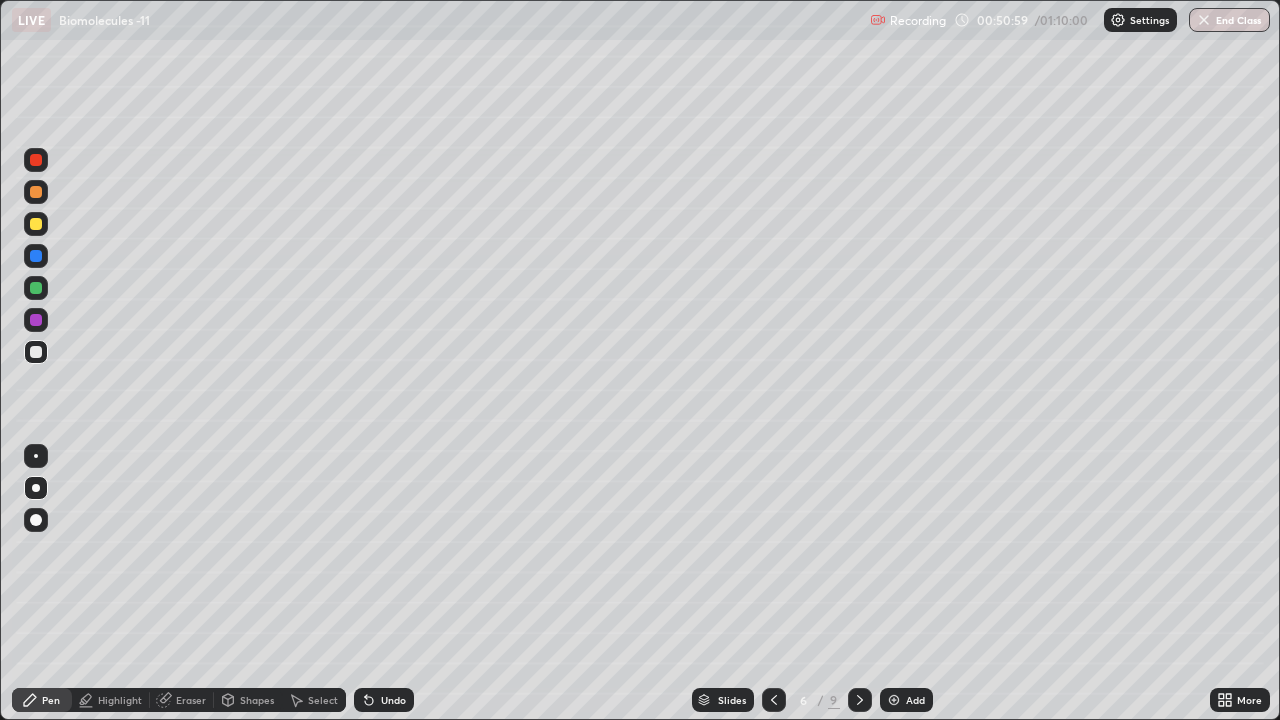 click 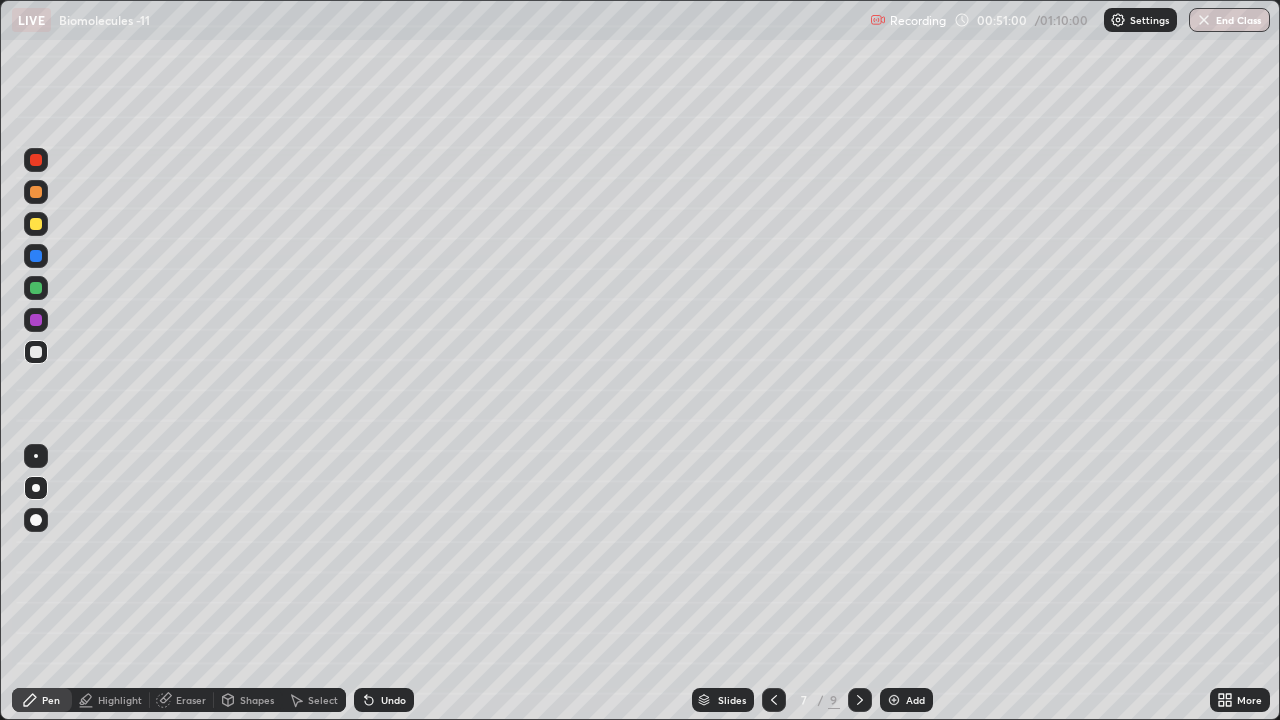click at bounding box center (860, 700) 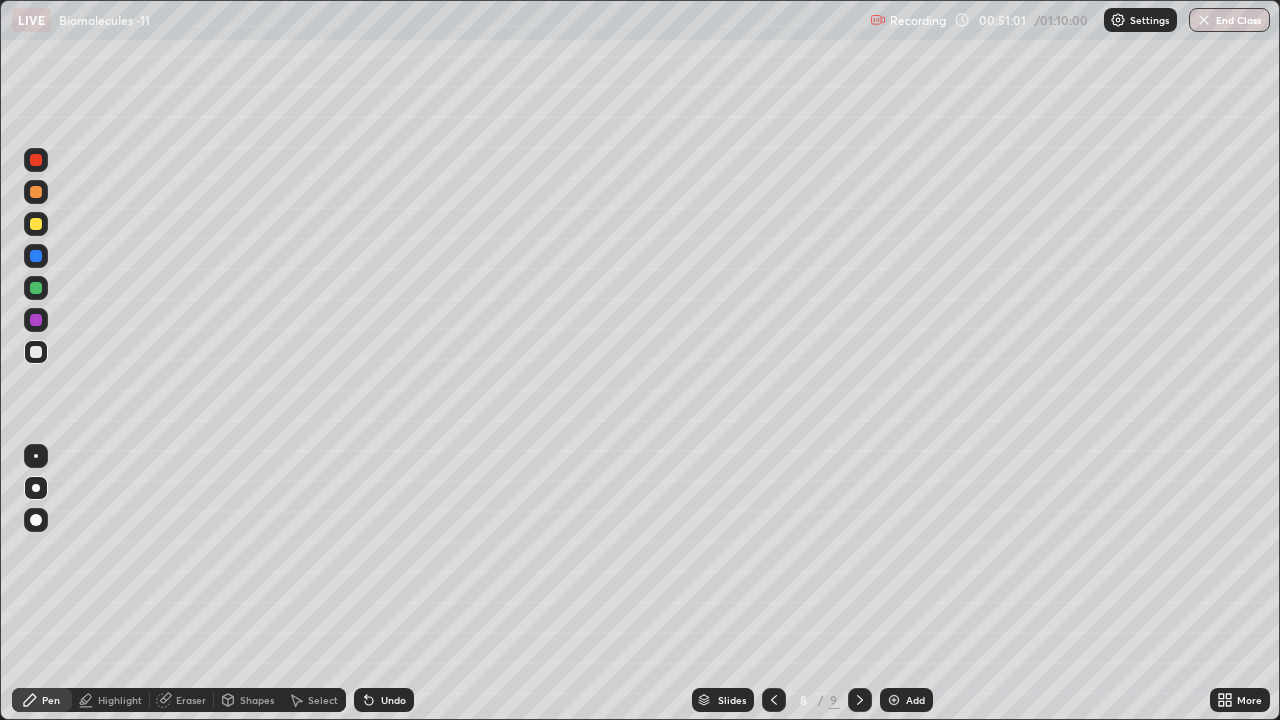 click 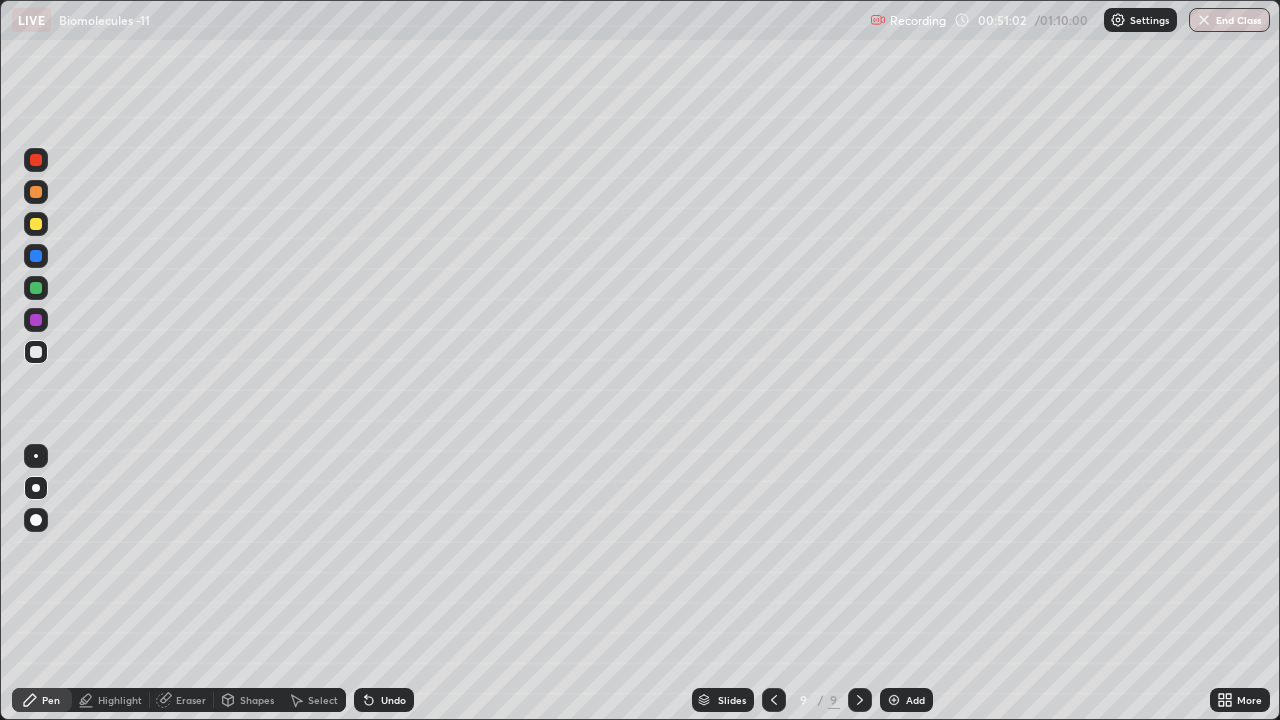click at bounding box center [894, 700] 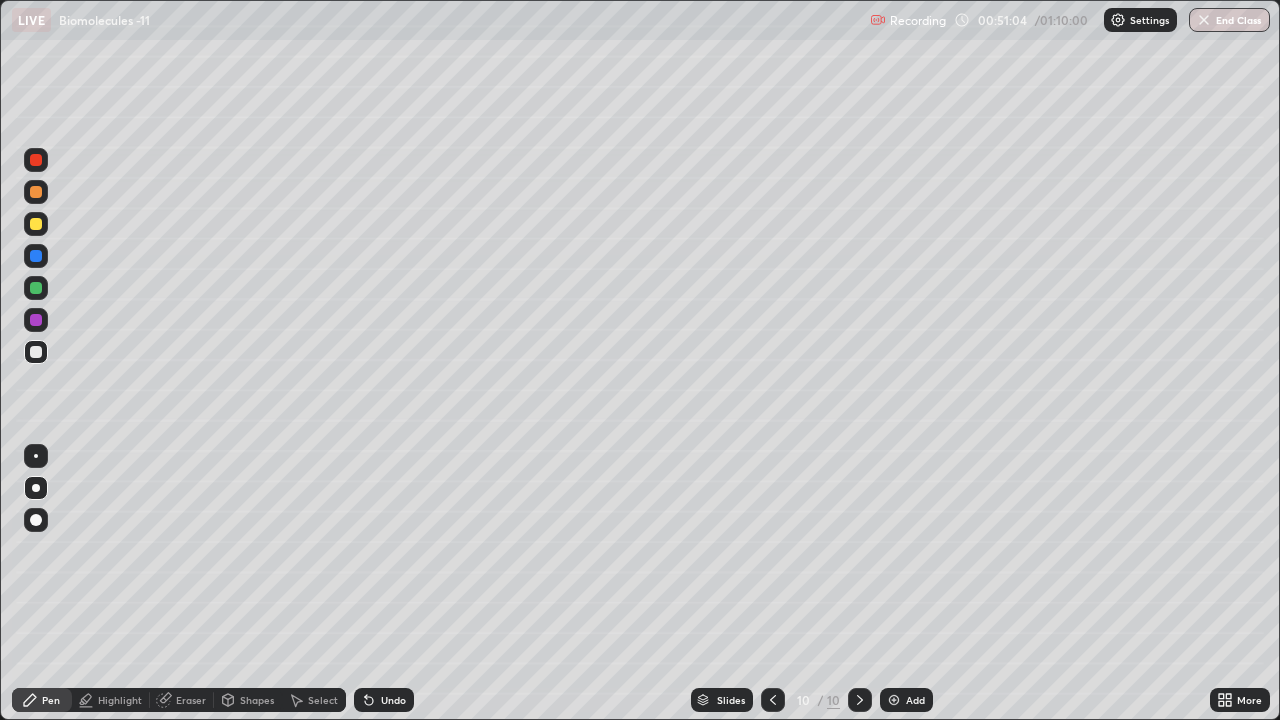 click at bounding box center (36, 456) 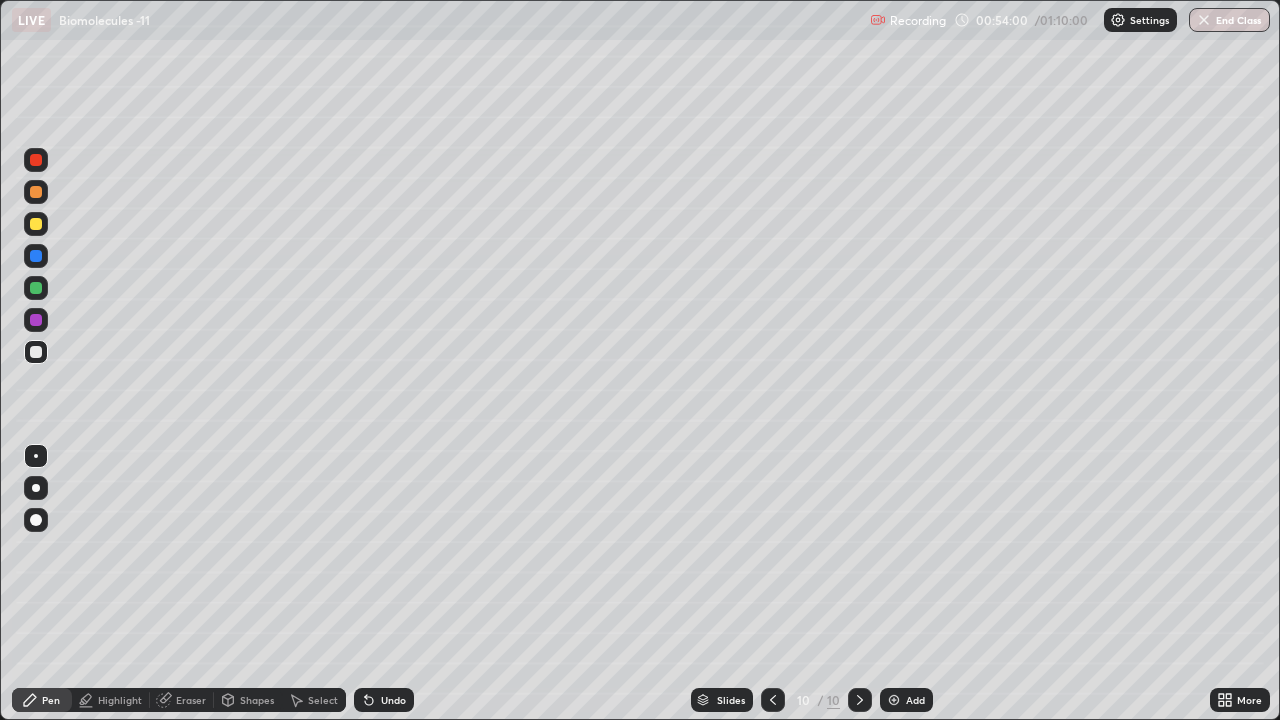click at bounding box center [36, 224] 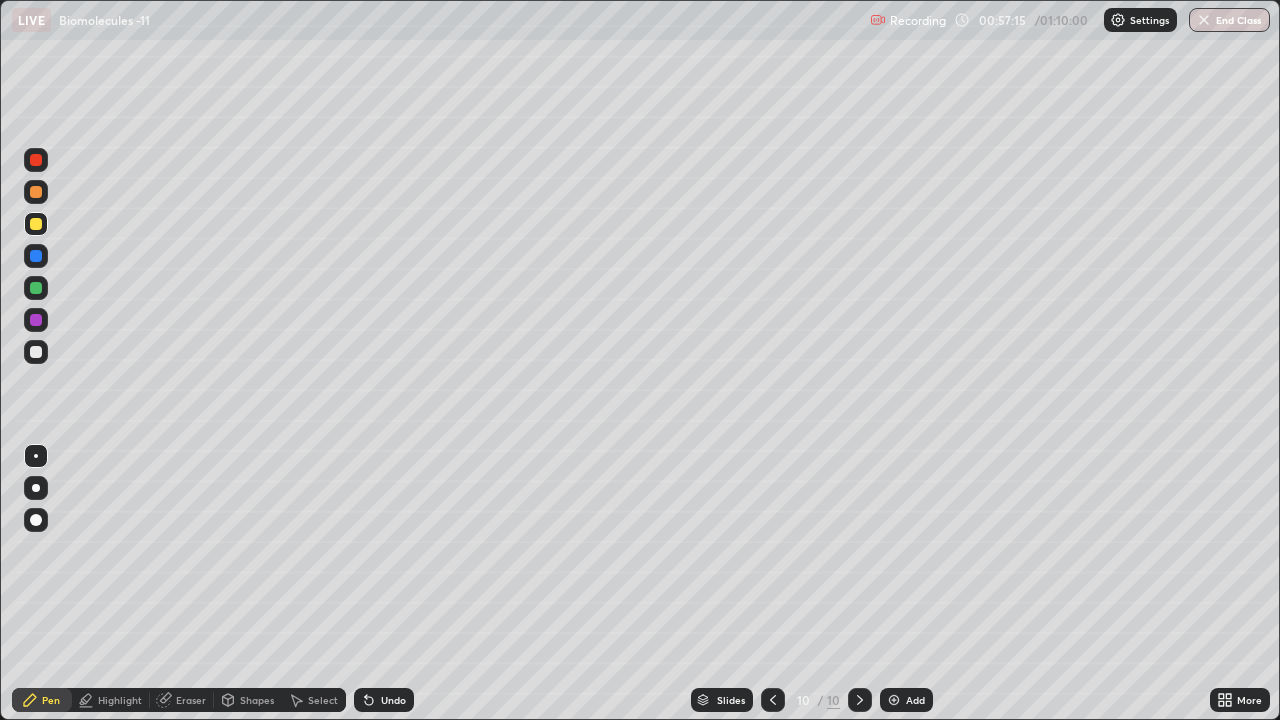 click at bounding box center (894, 700) 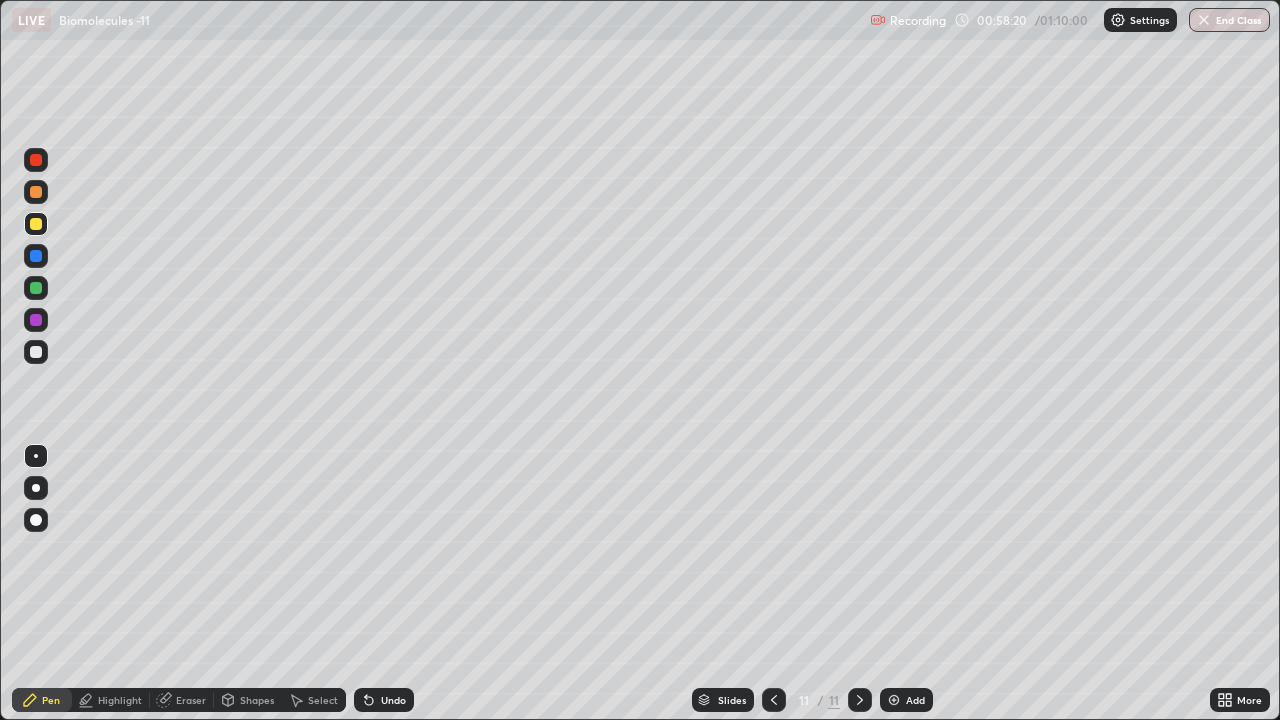 click on "Undo" at bounding box center (384, 700) 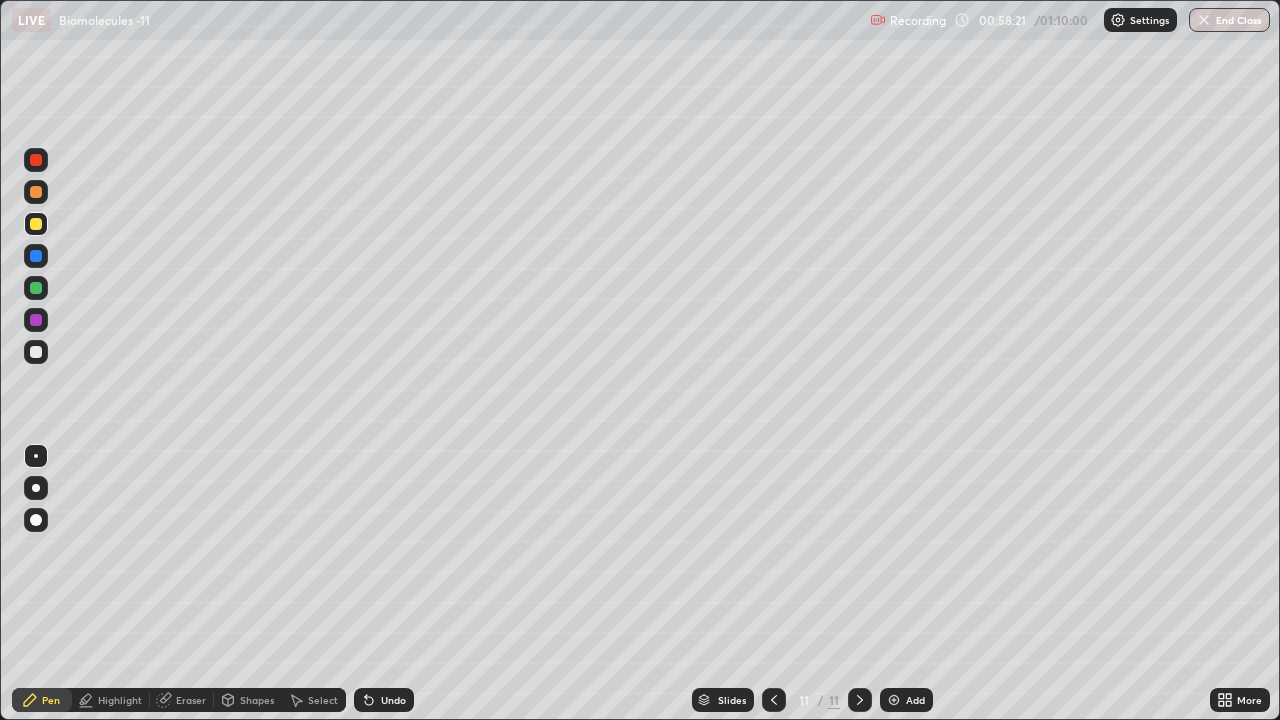 click 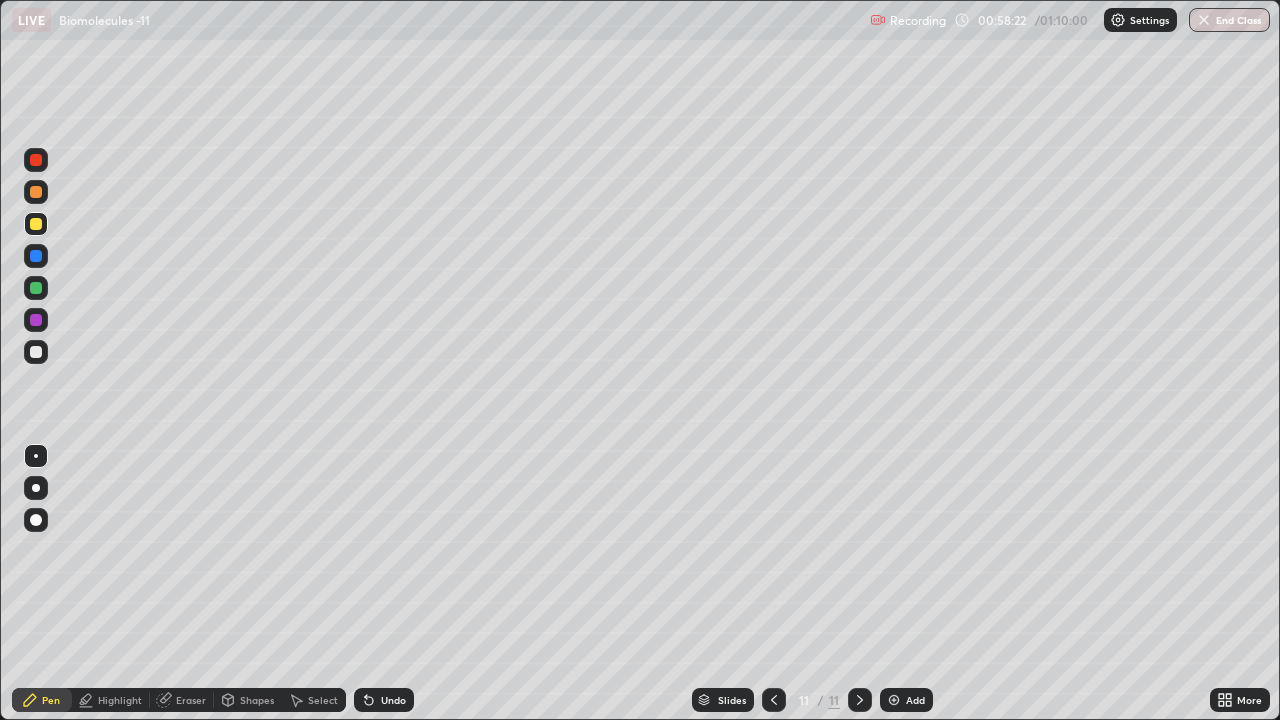 click 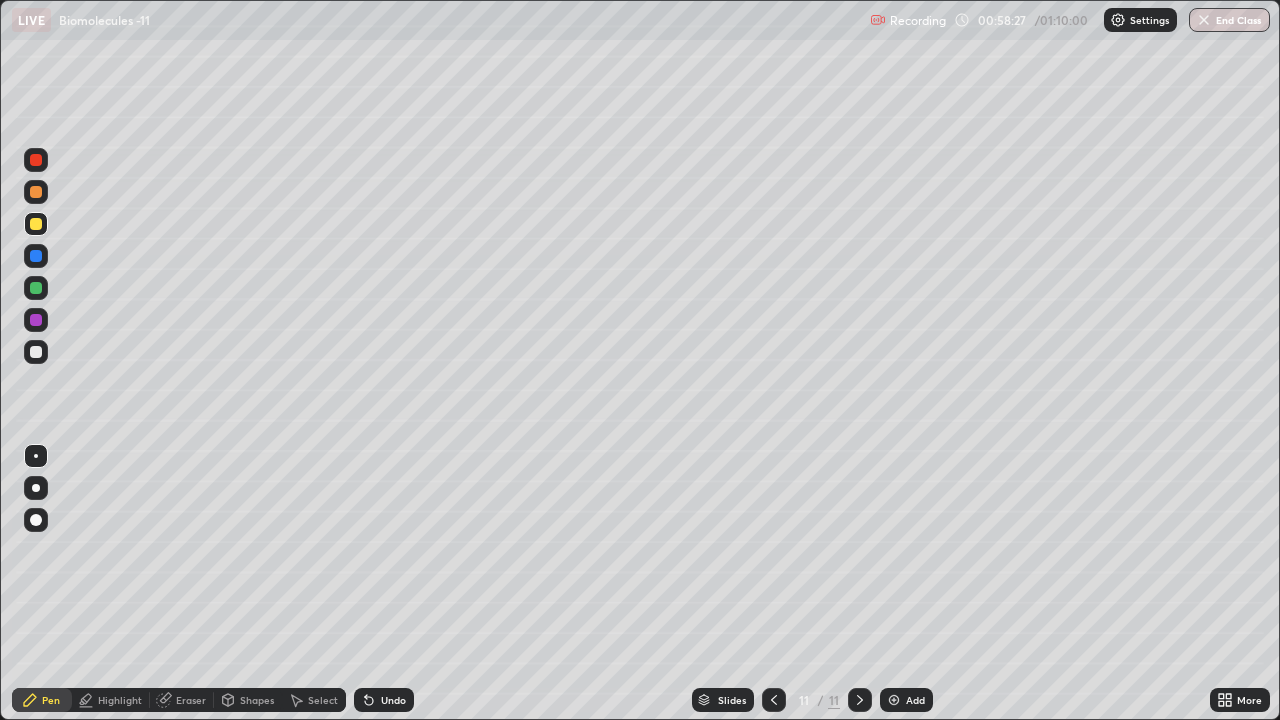 click at bounding box center (36, 288) 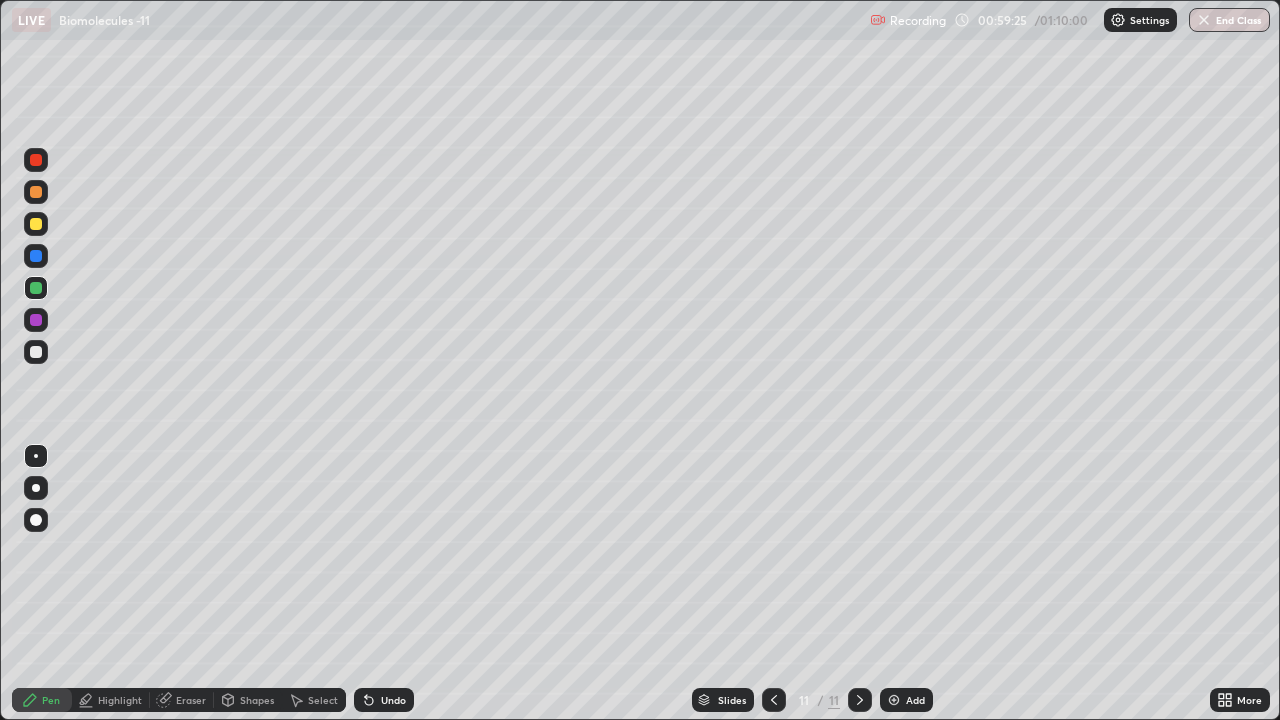 click at bounding box center (36, 224) 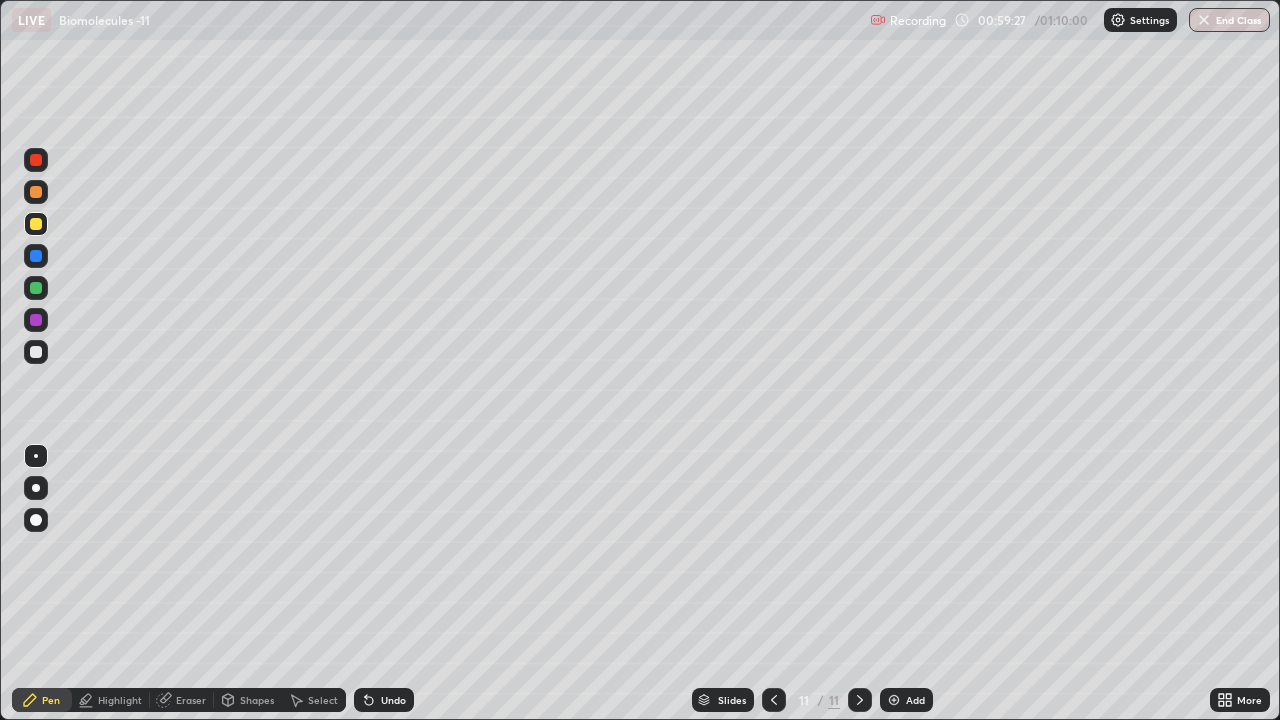 click at bounding box center [36, 288] 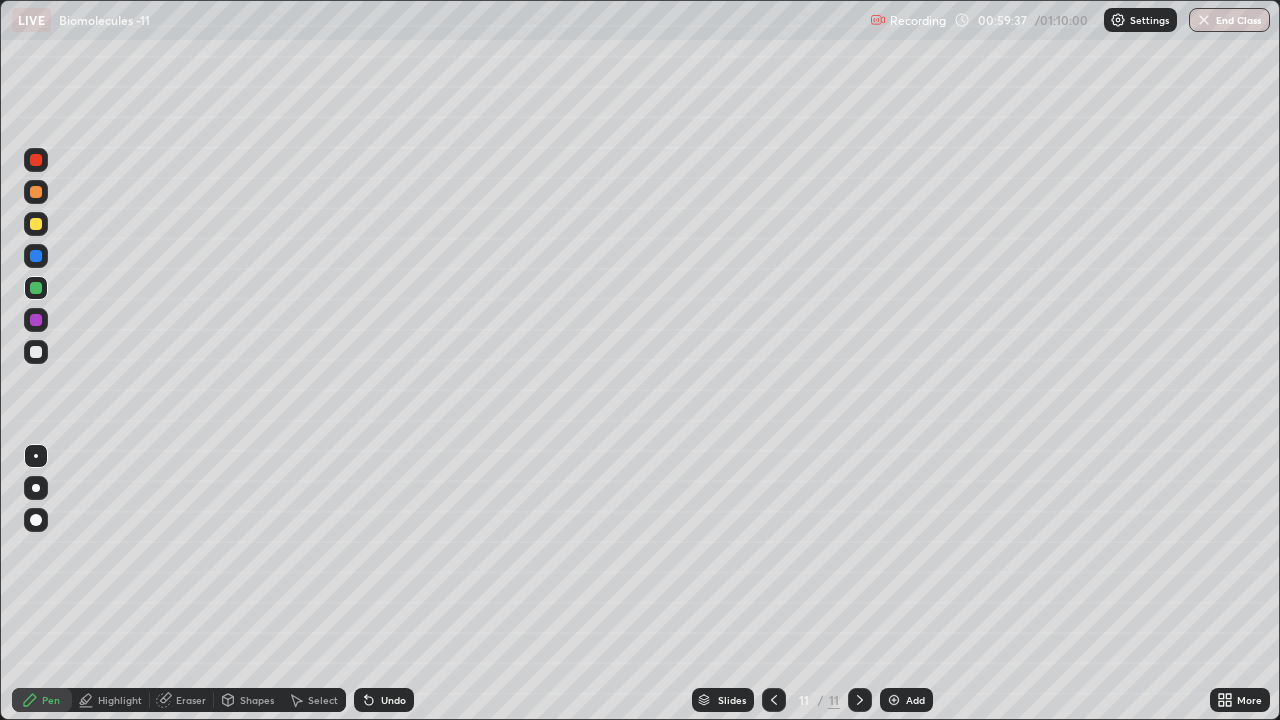 click at bounding box center [36, 224] 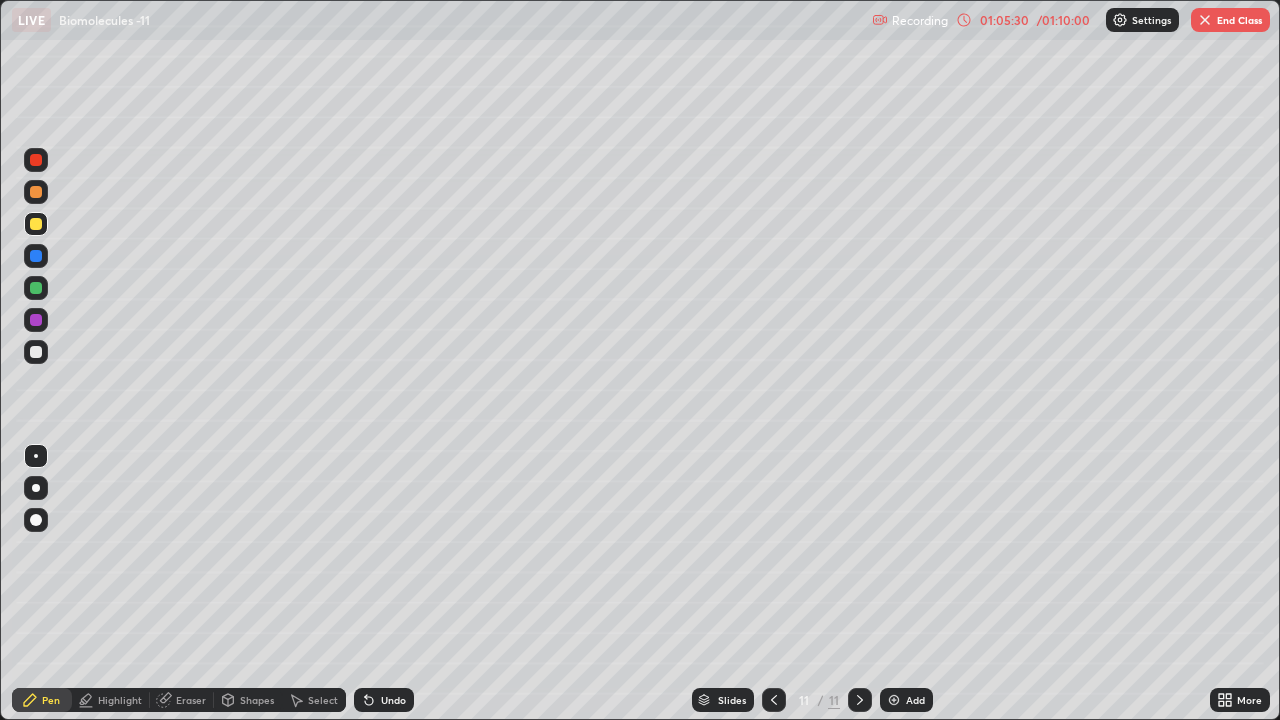 click on "End Class" at bounding box center [1230, 20] 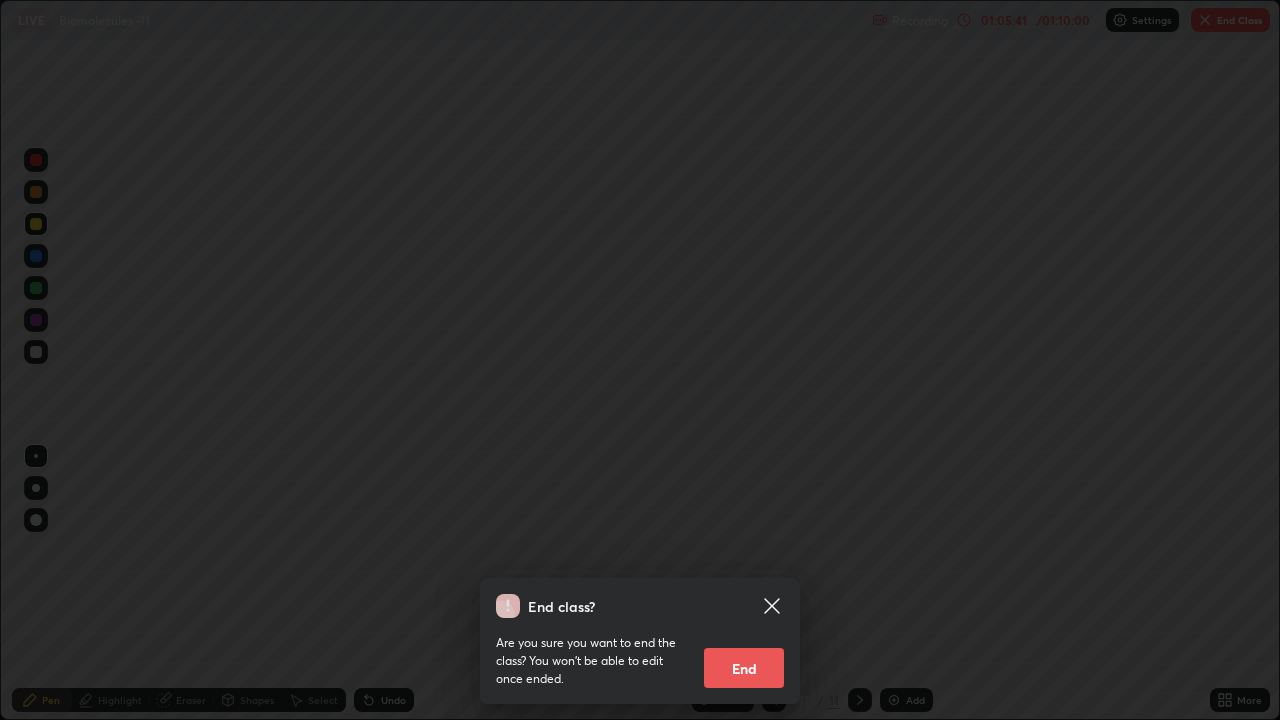 click on "End" at bounding box center (744, 668) 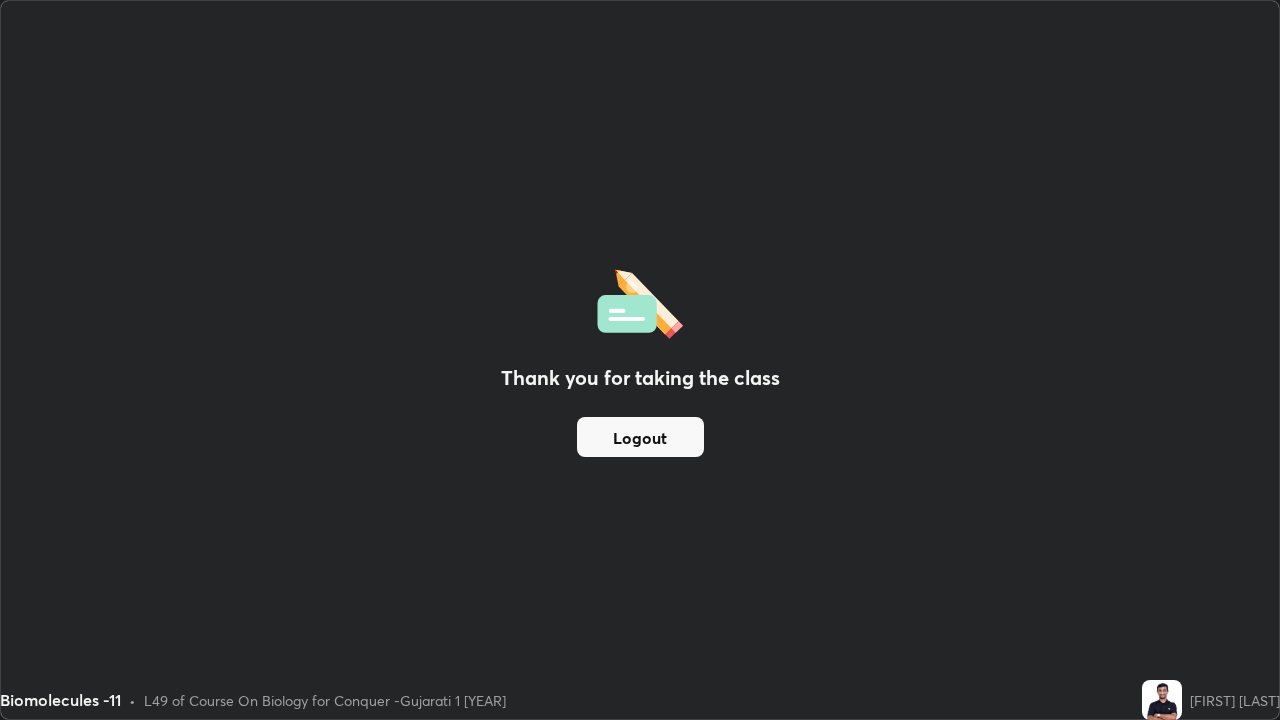 click on "Logout" at bounding box center [640, 437] 